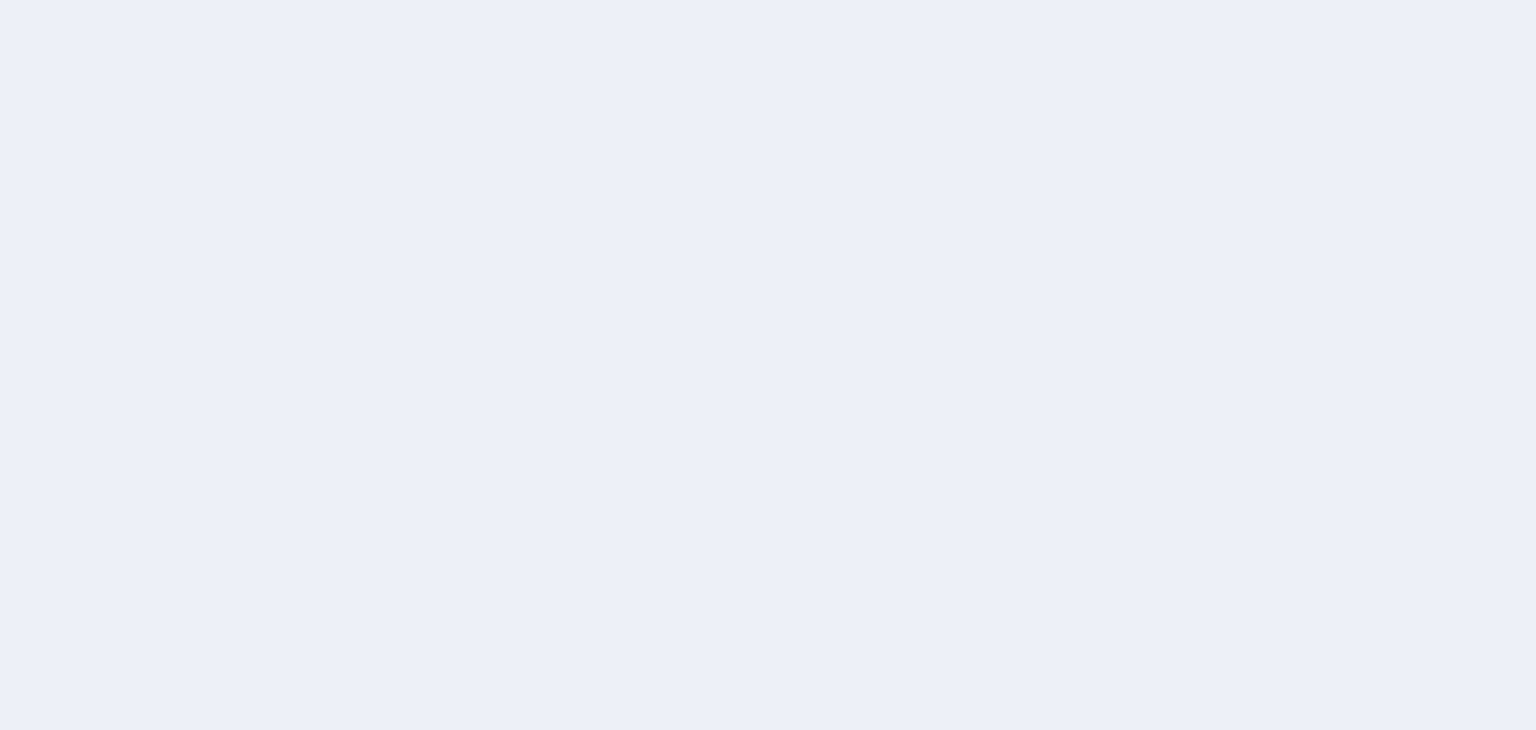 scroll, scrollTop: 0, scrollLeft: 0, axis: both 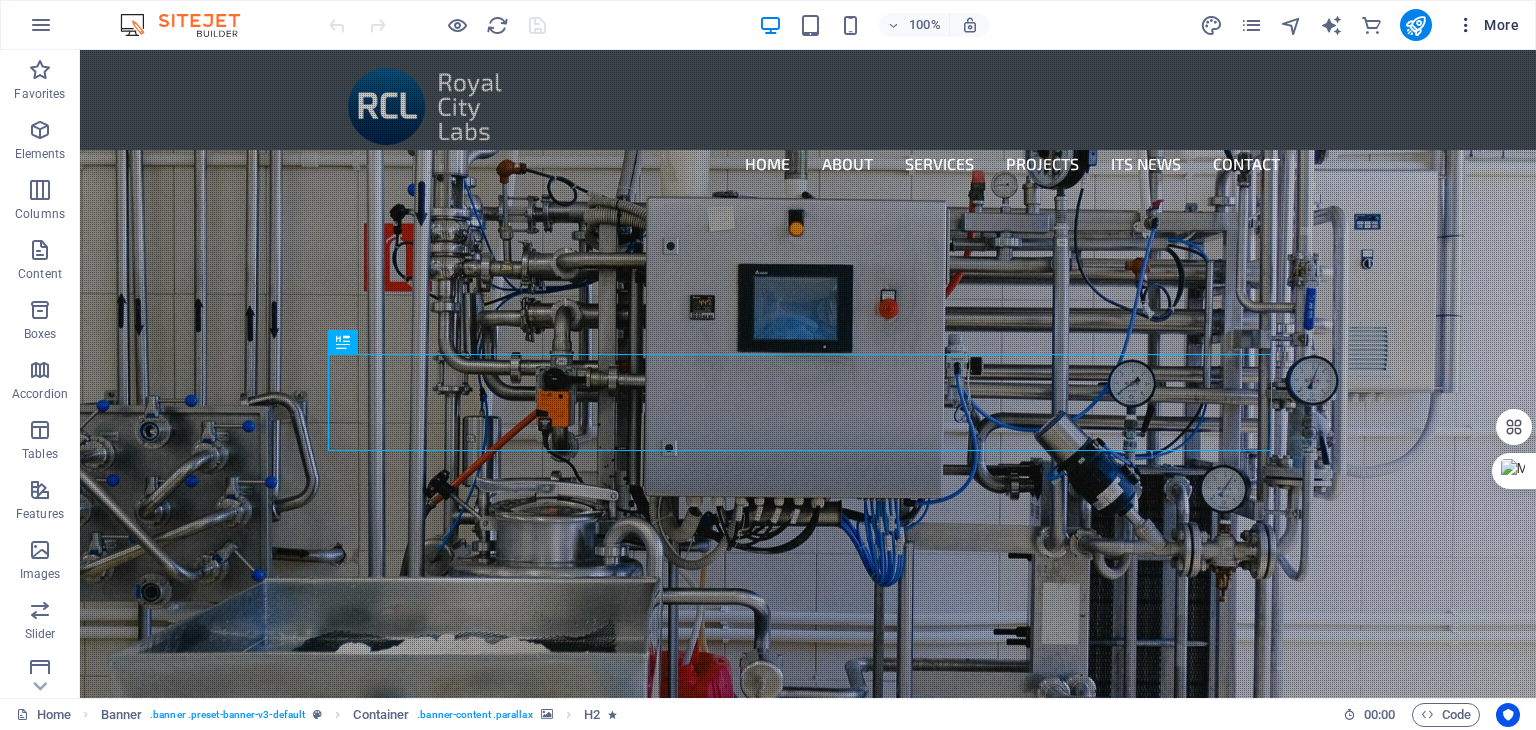 click at bounding box center [1466, 25] 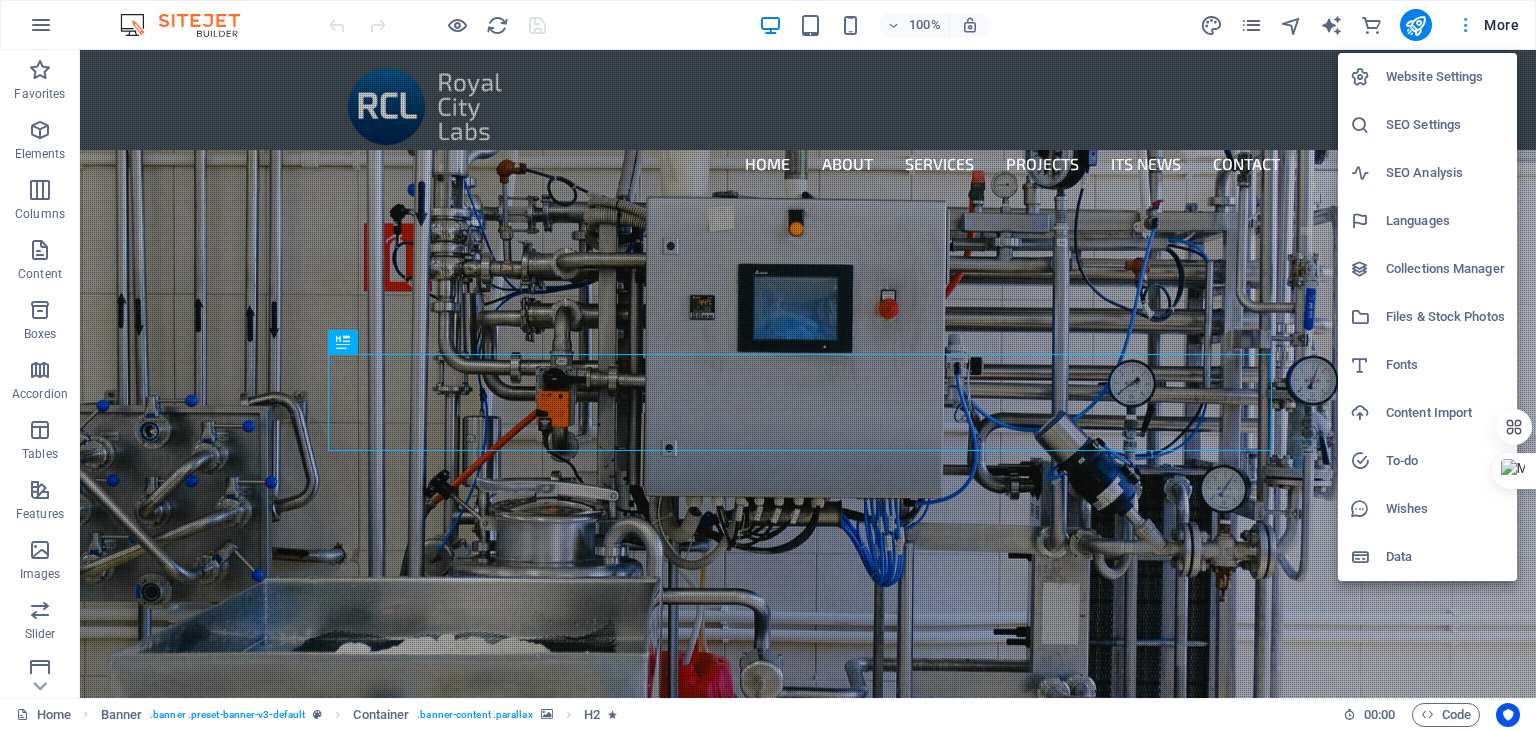 click at bounding box center (768, 365) 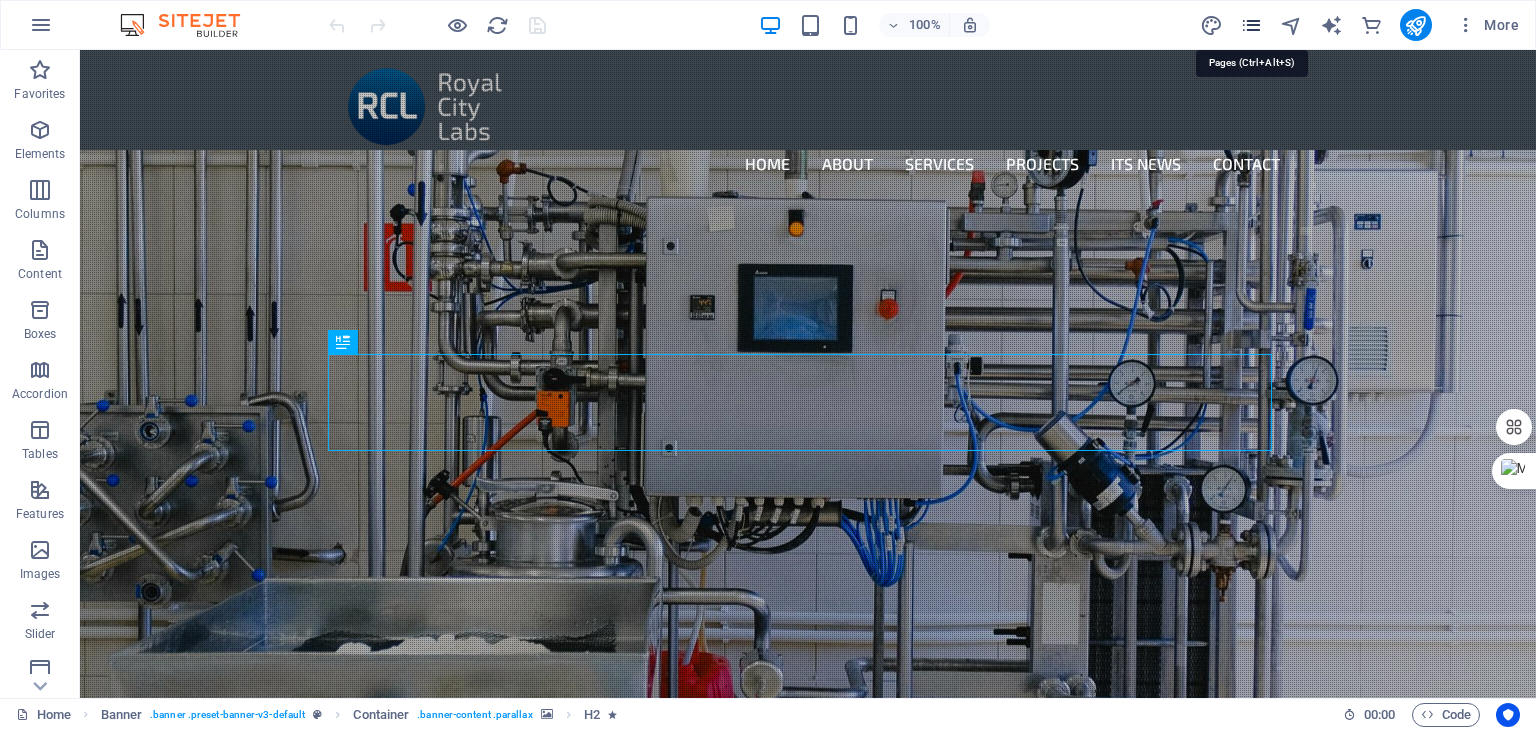 click at bounding box center (1251, 25) 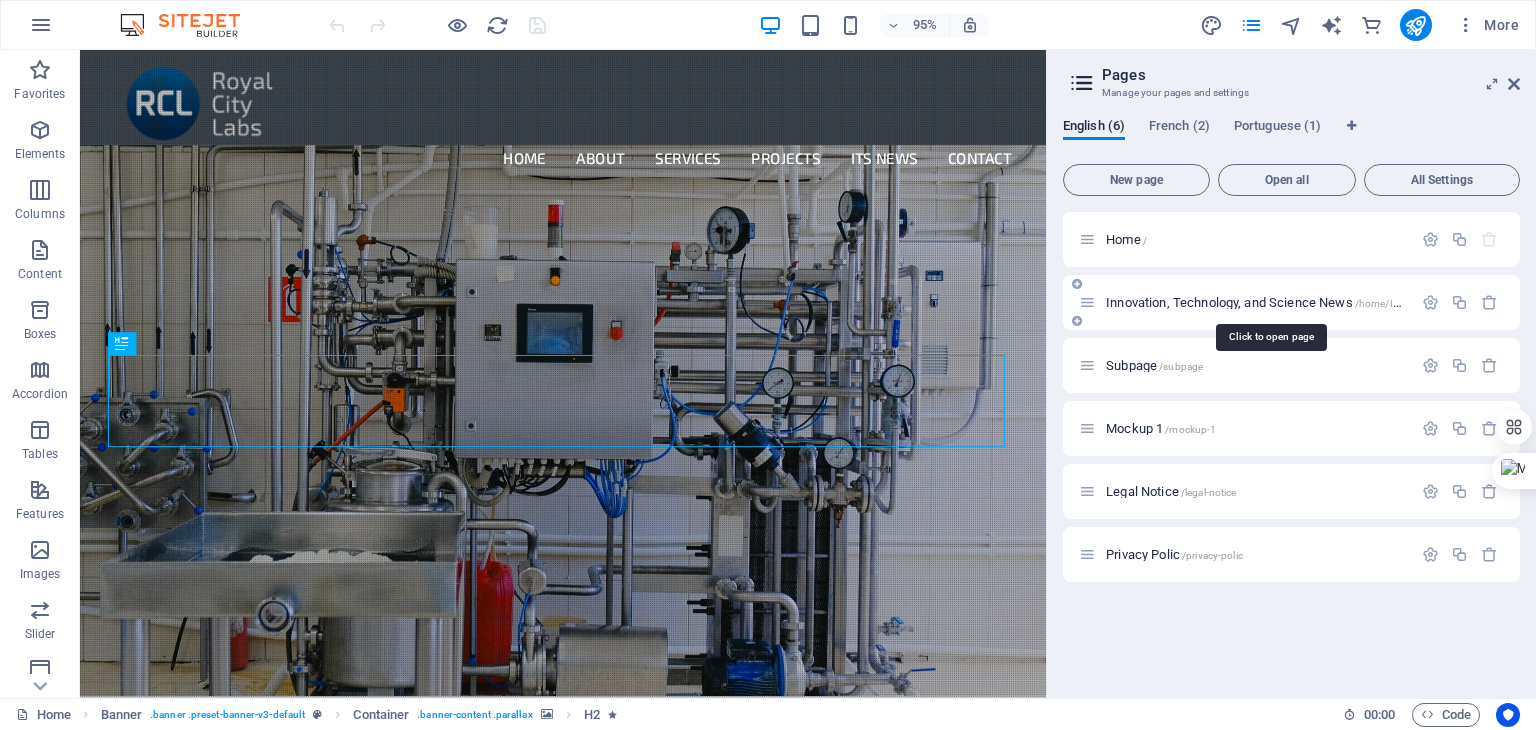 click on "Innovation, Technology, and Science News /home/Innovation" at bounding box center [1272, 302] 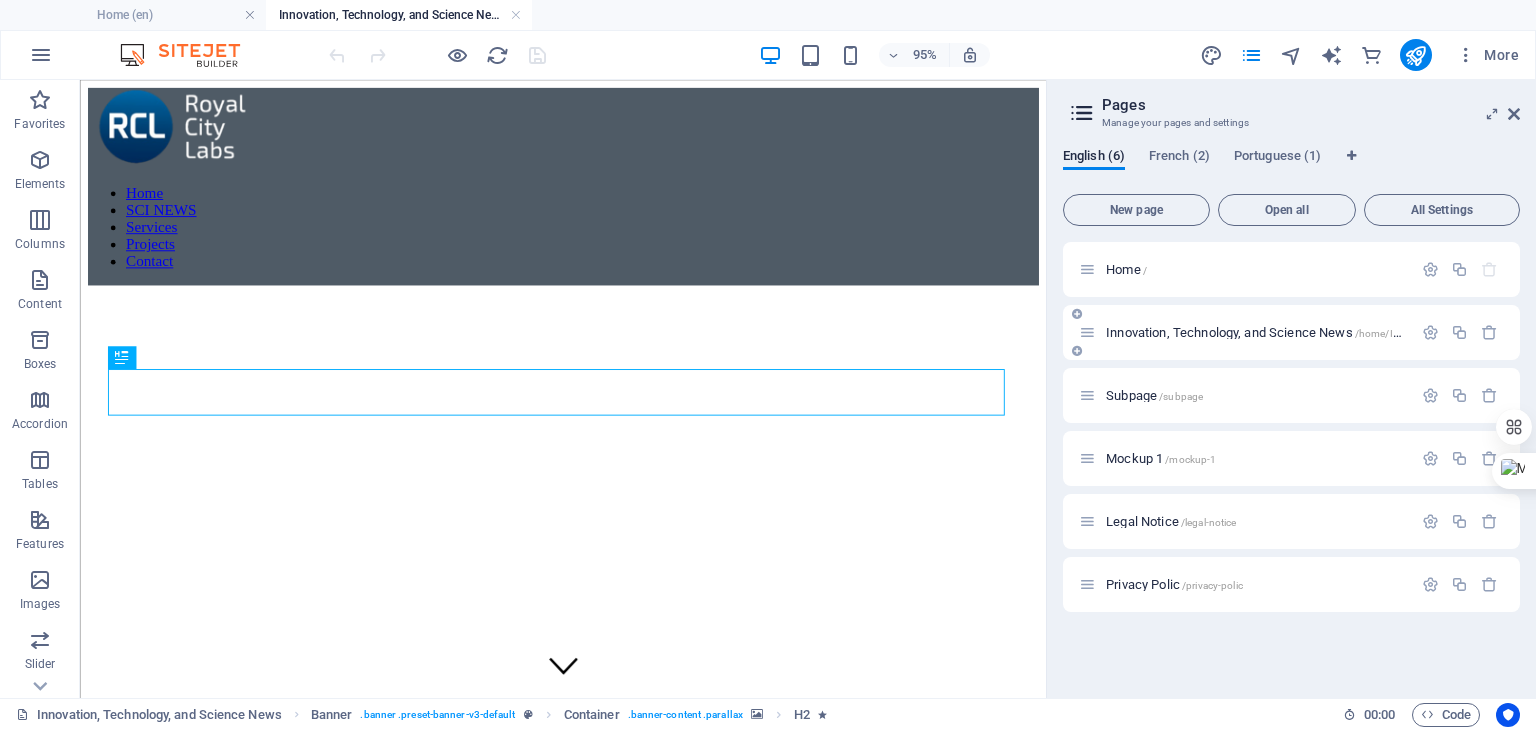 scroll, scrollTop: 0, scrollLeft: 0, axis: both 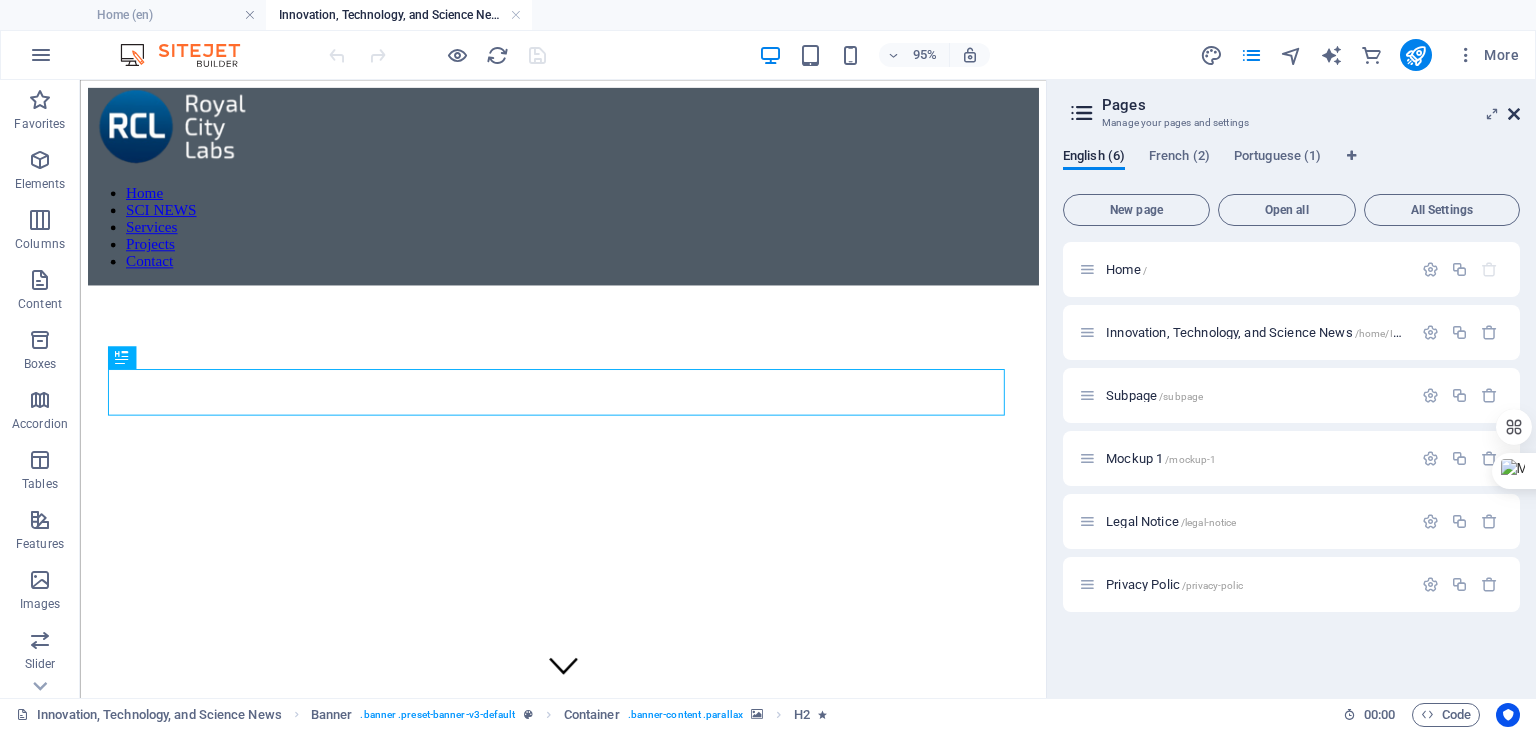 click at bounding box center (1514, 114) 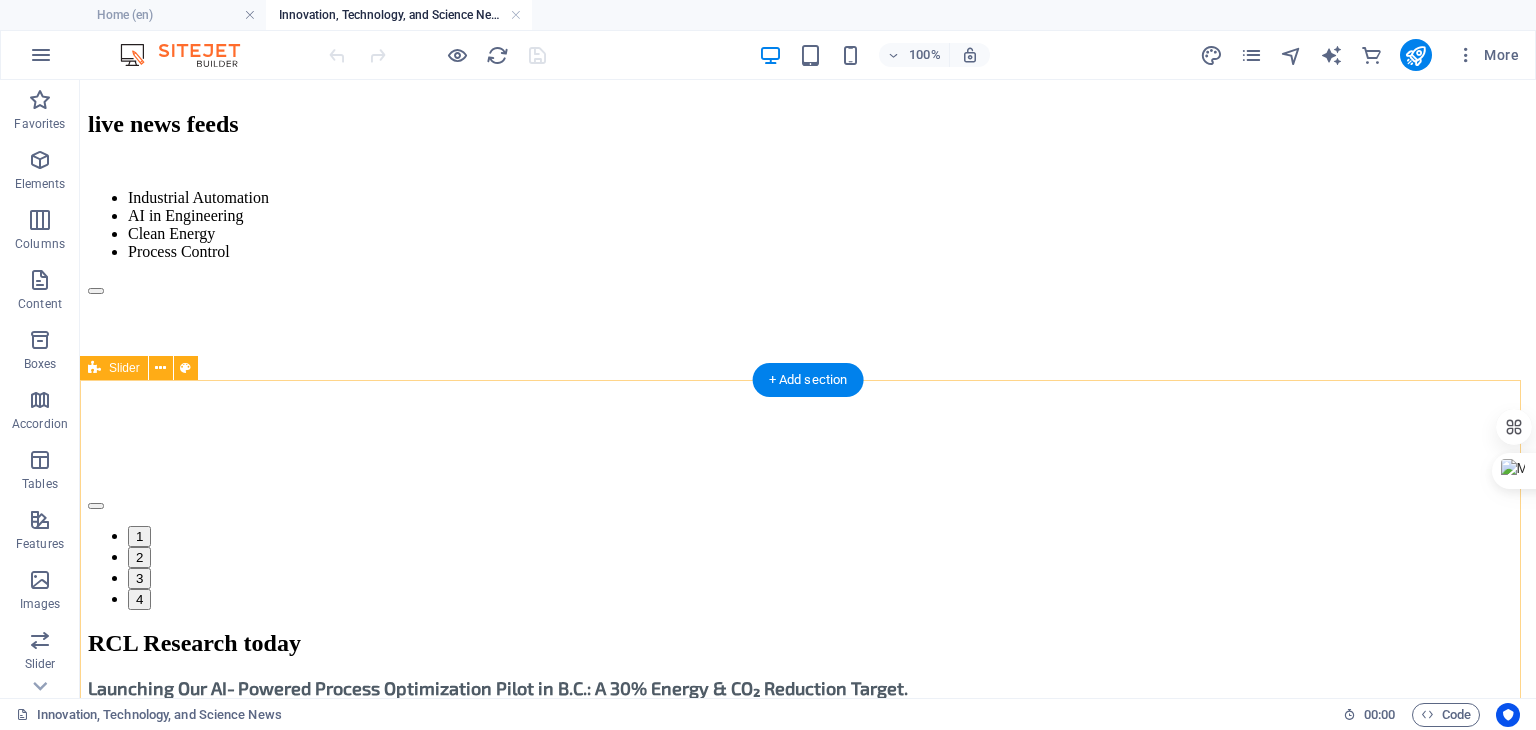 scroll, scrollTop: 1100, scrollLeft: 0, axis: vertical 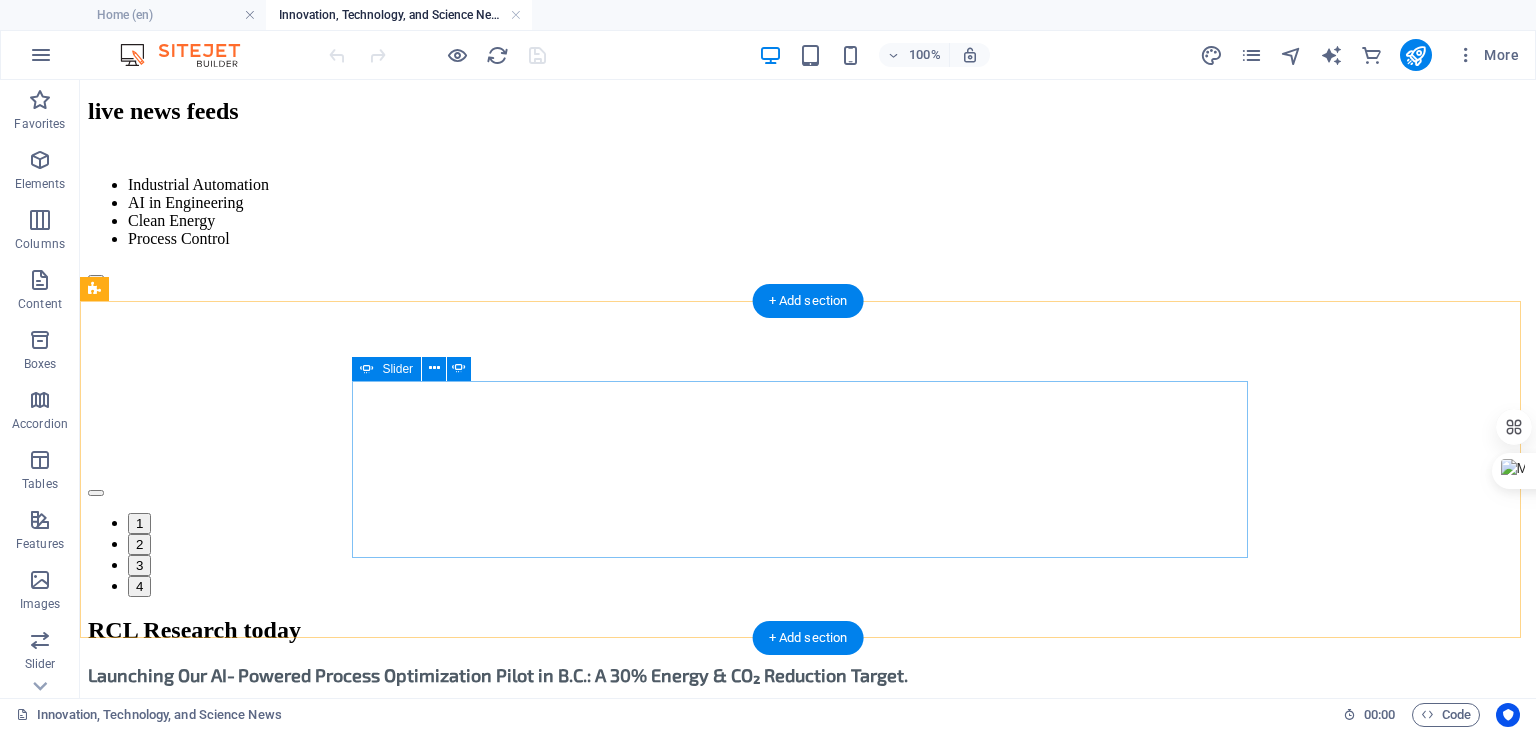 click on "1" at bounding box center [139, 523] 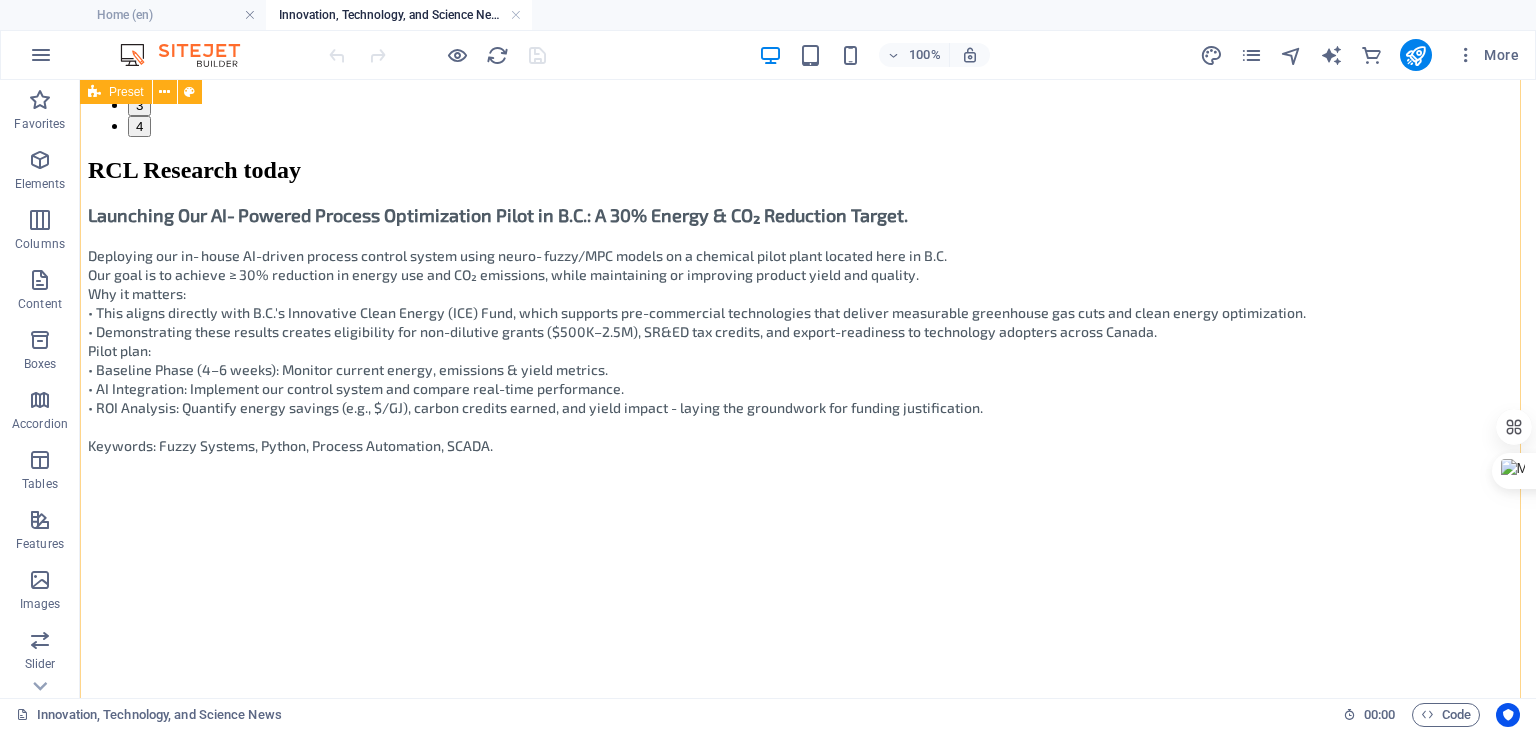 scroll, scrollTop: 1400, scrollLeft: 0, axis: vertical 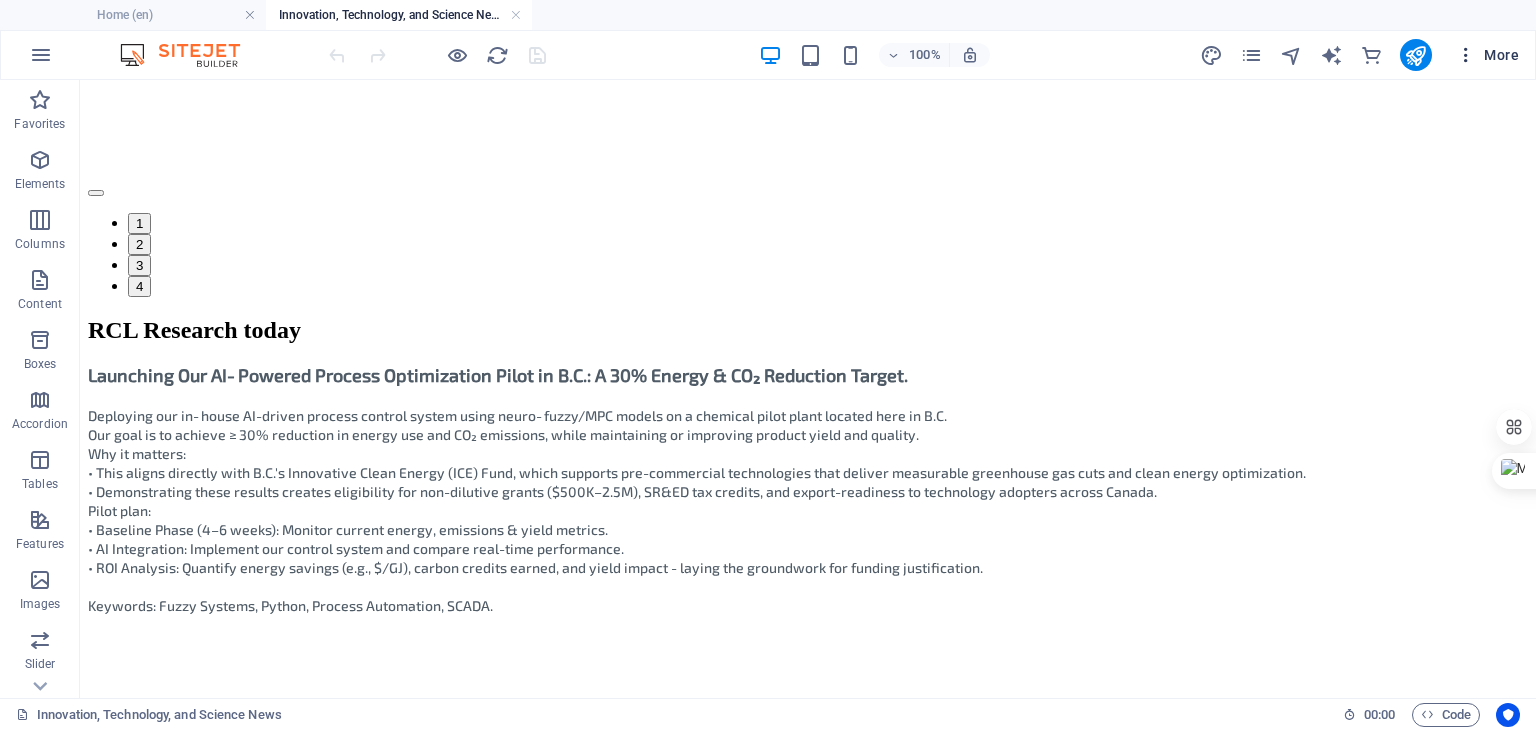 click at bounding box center [1466, 55] 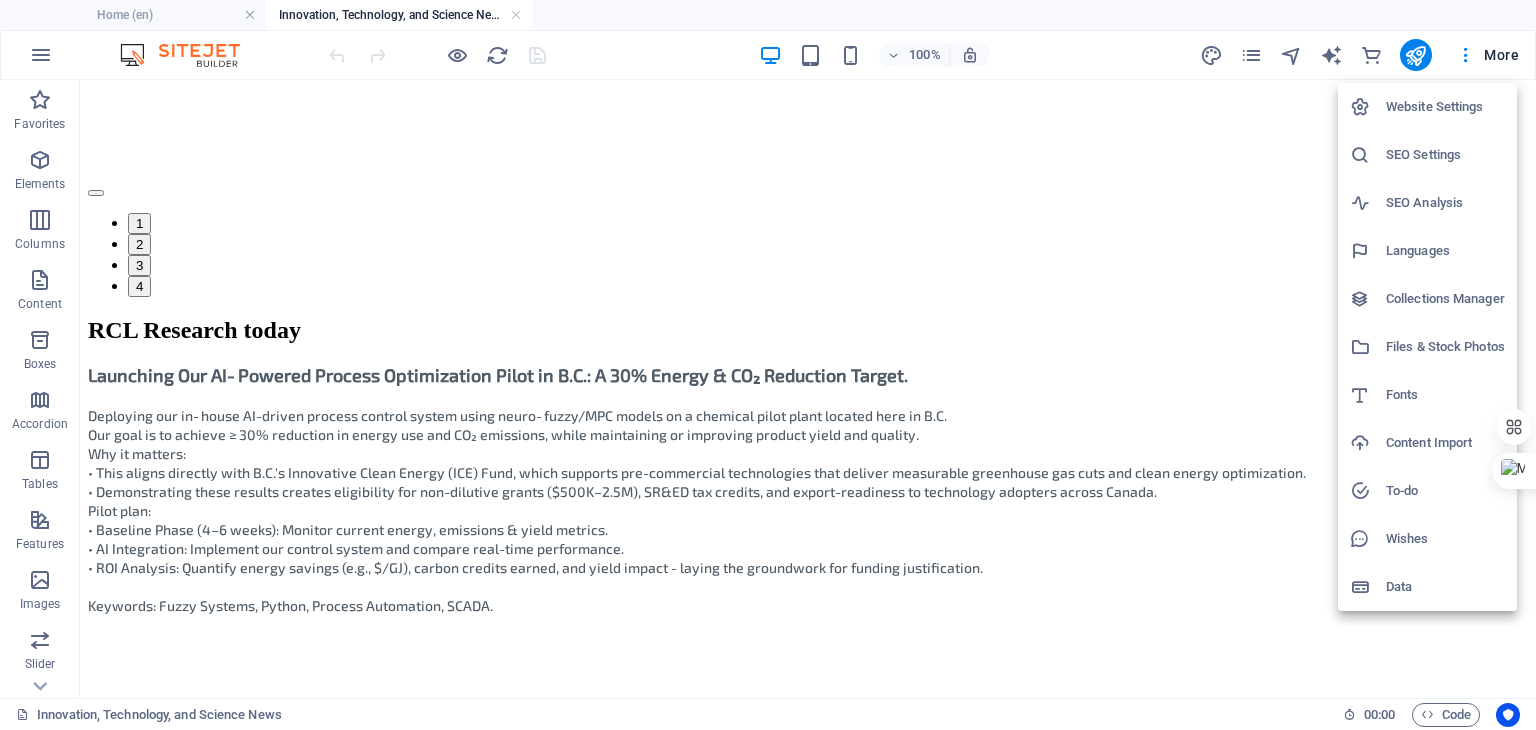 click at bounding box center (768, 365) 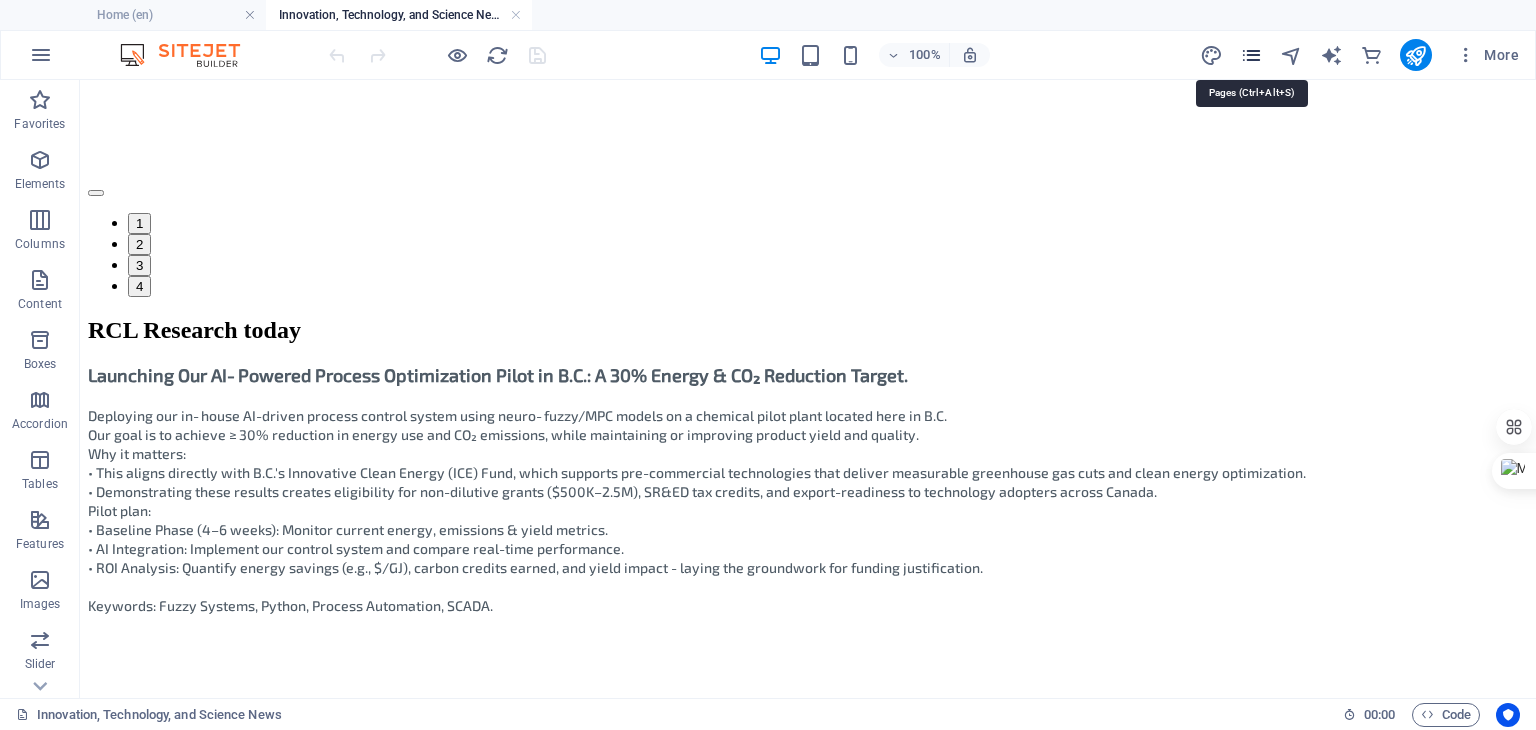 click at bounding box center [1251, 55] 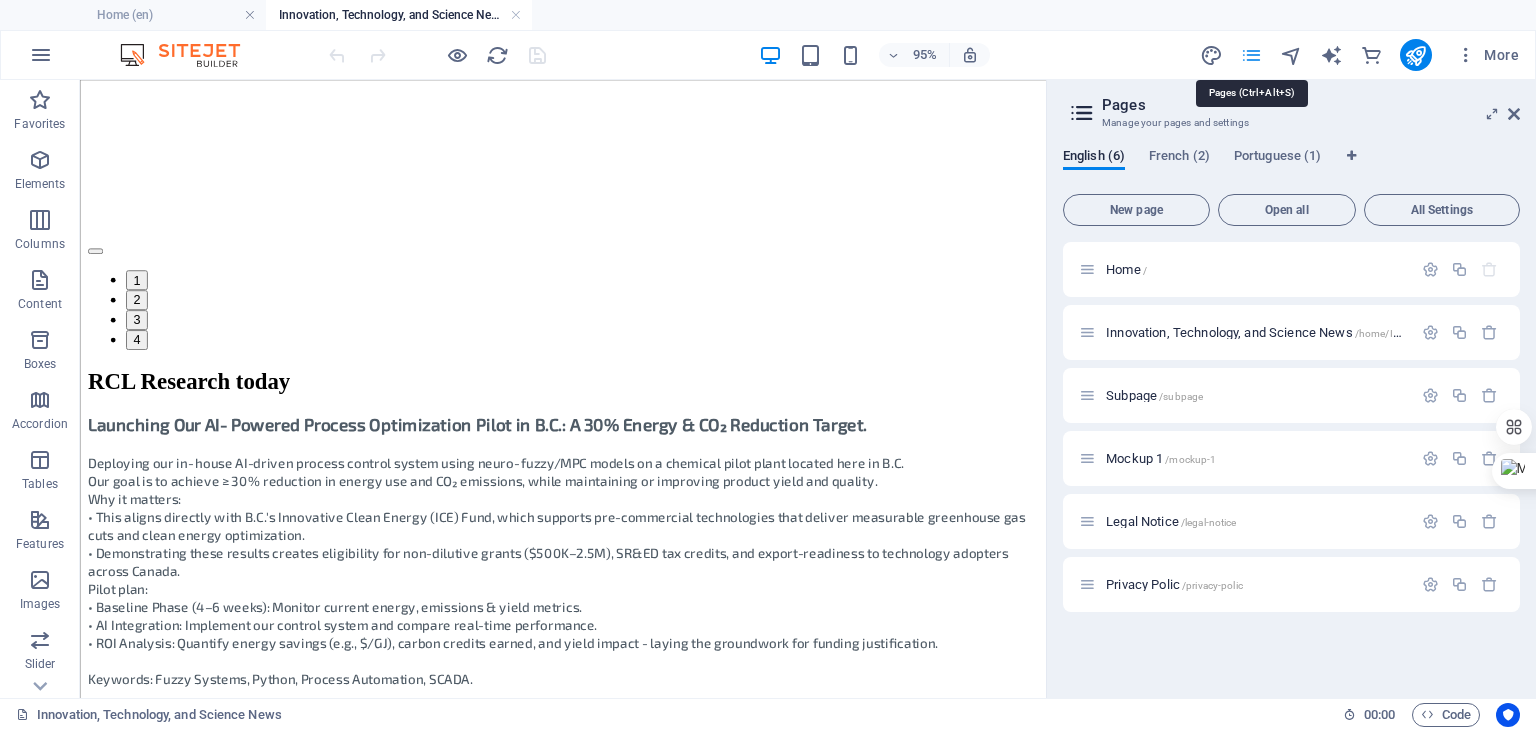 scroll, scrollTop: 1472, scrollLeft: 0, axis: vertical 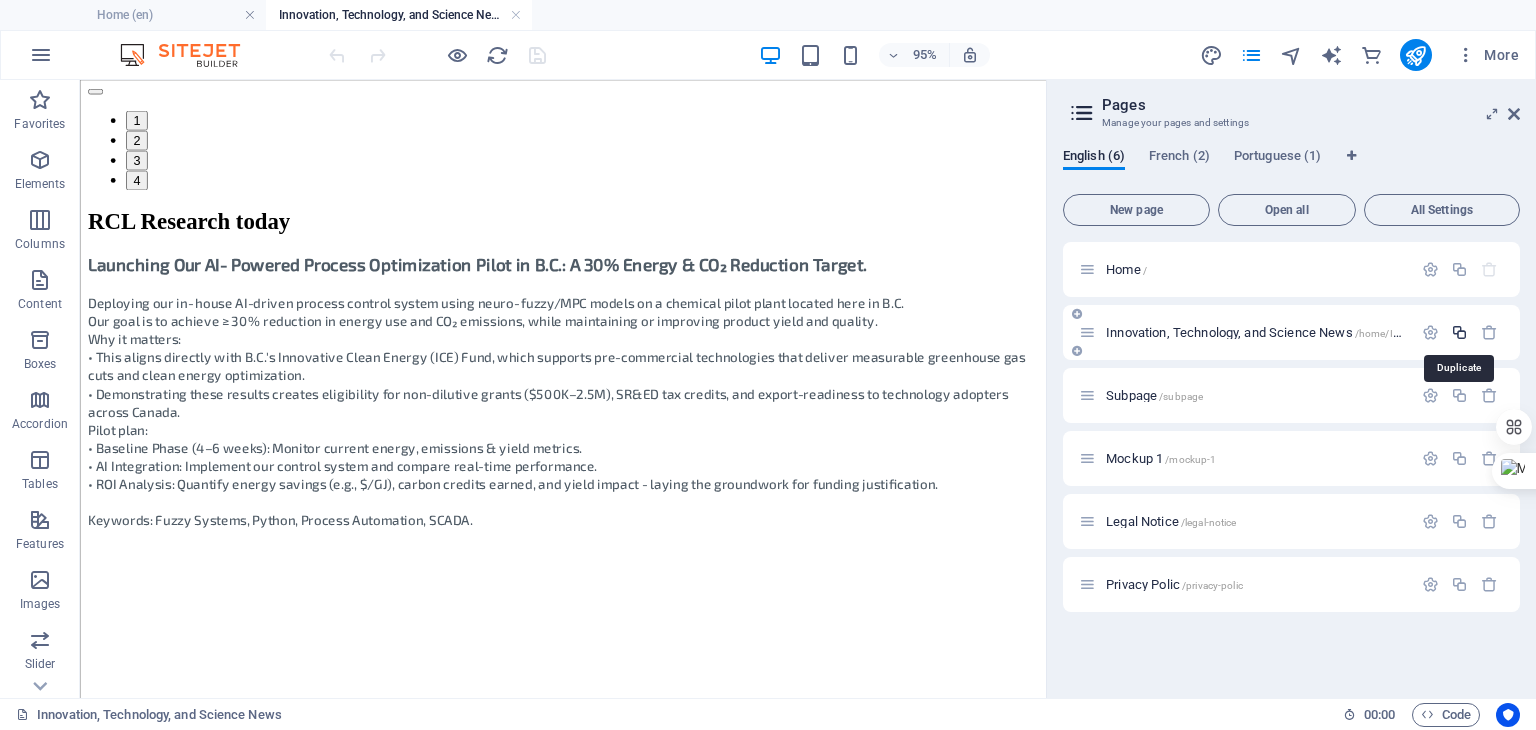 click at bounding box center [1459, 332] 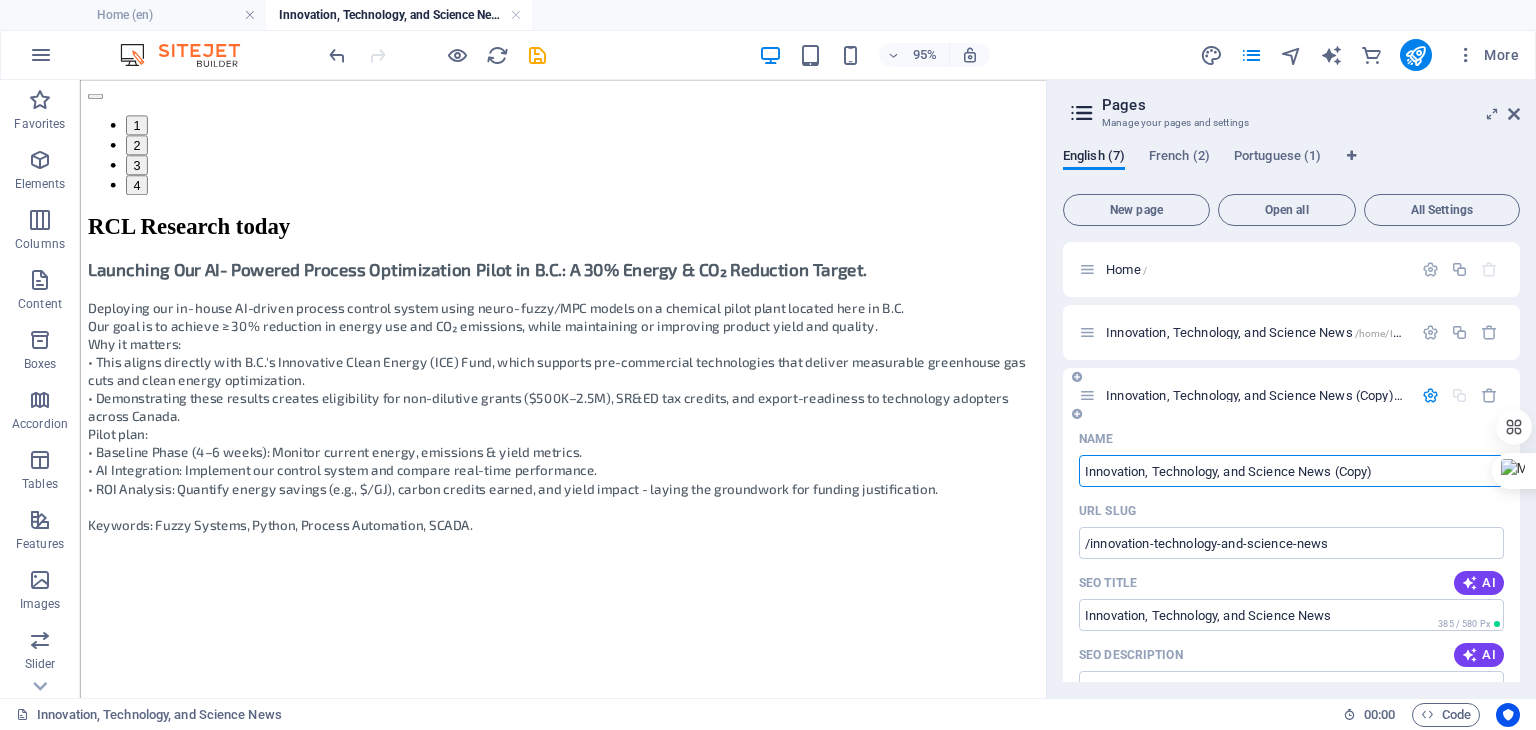 click on "Innovation, Technology, and Science News (Copy)" at bounding box center [1291, 471] 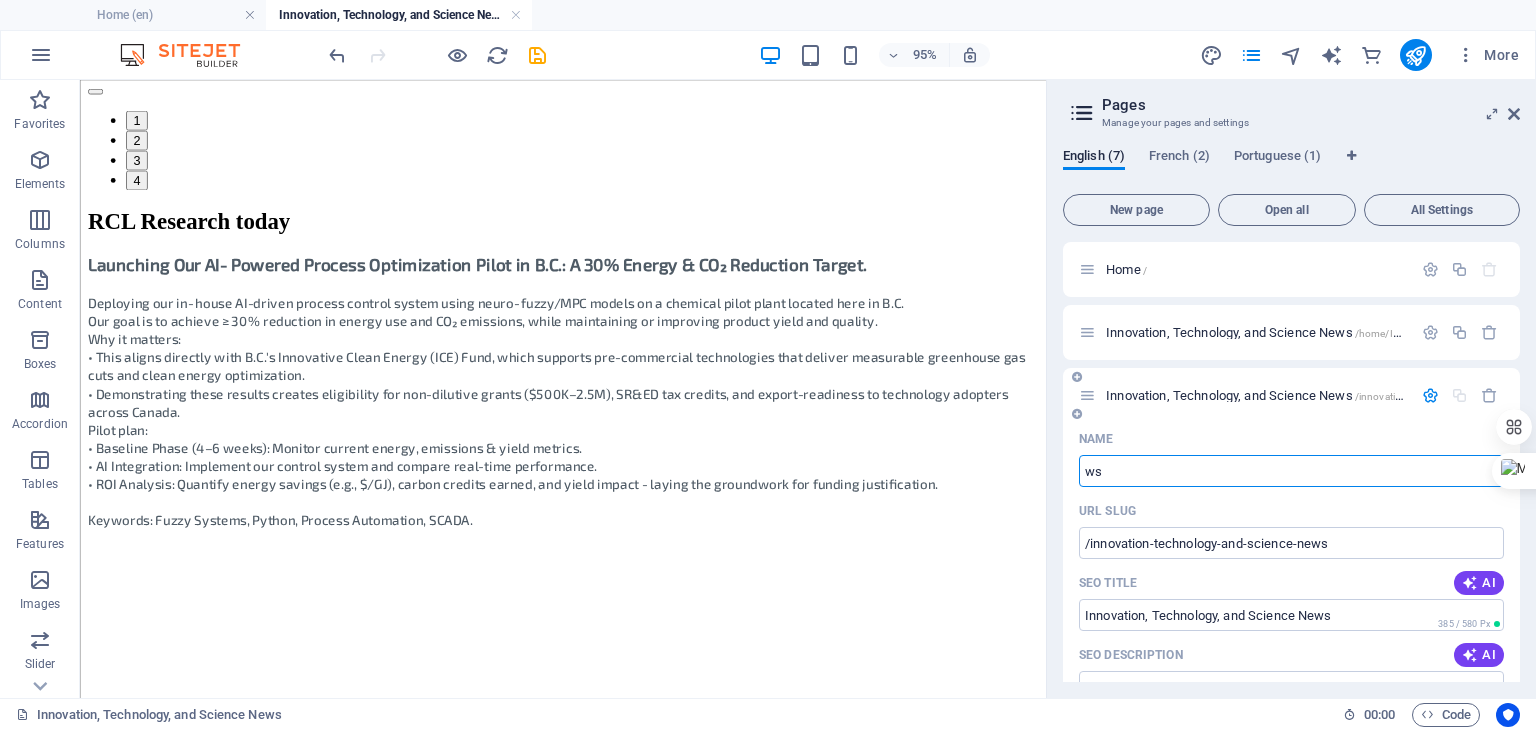 type on "s" 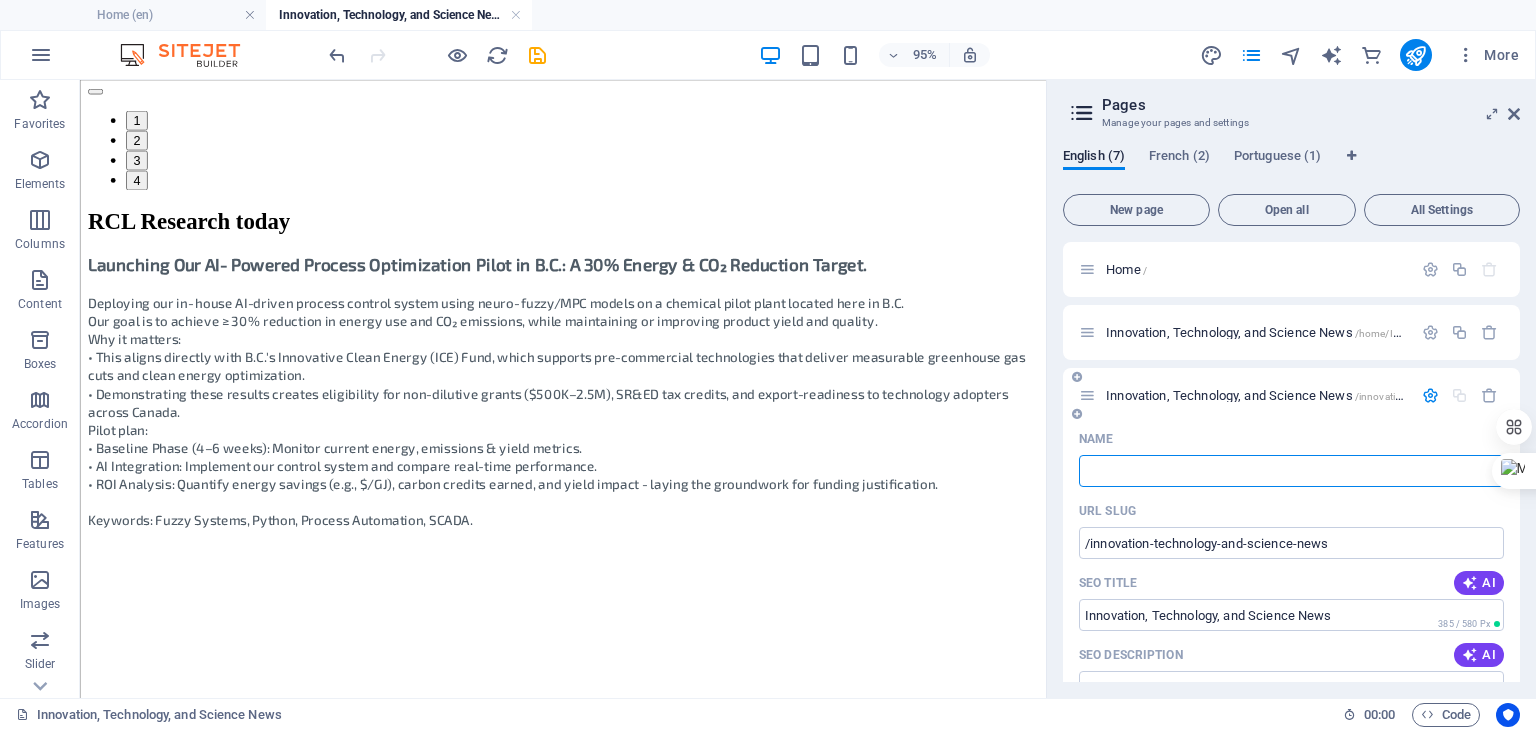 type 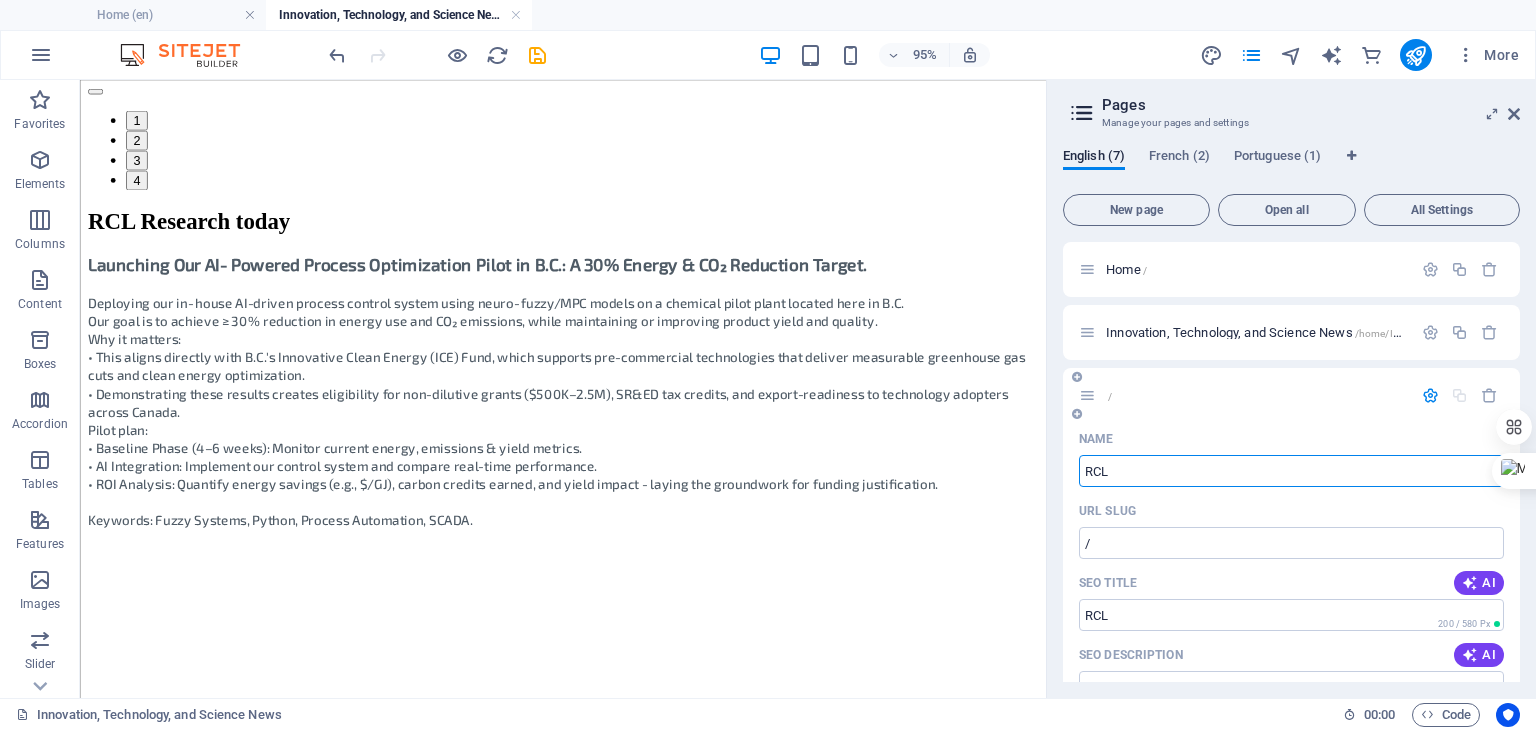 type on "RCL" 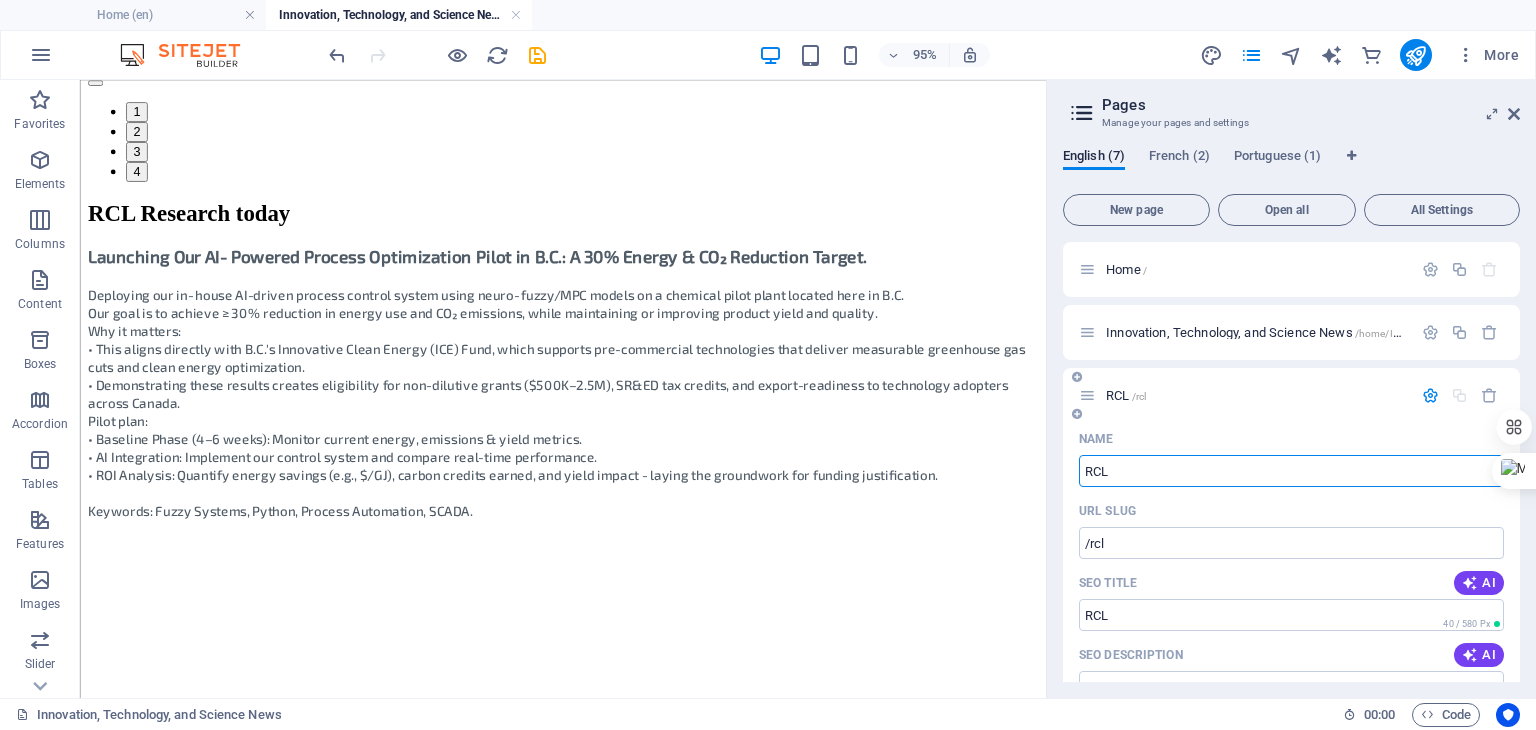 type on "RCL" 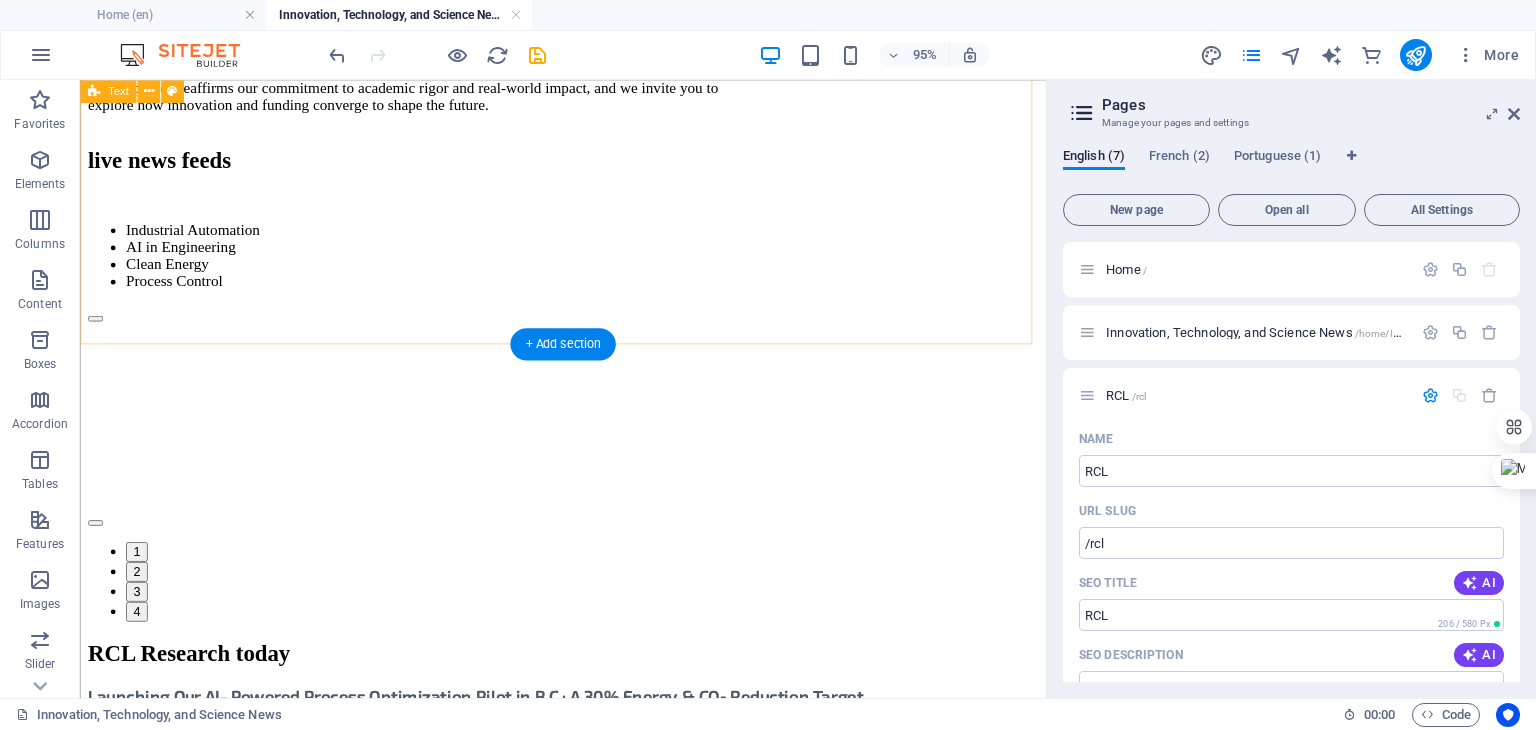 scroll, scrollTop: 872, scrollLeft: 0, axis: vertical 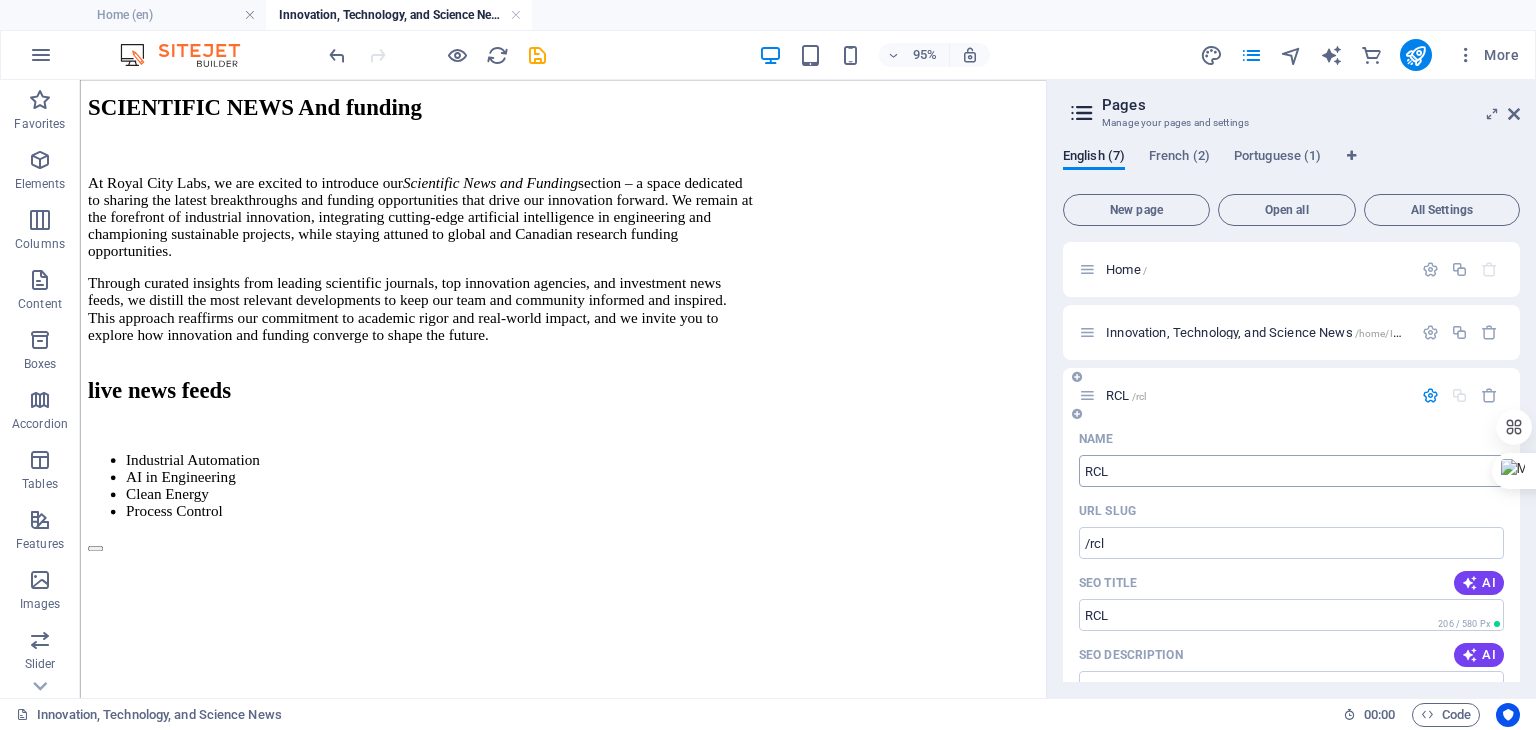 click on "RCL" at bounding box center [1291, 471] 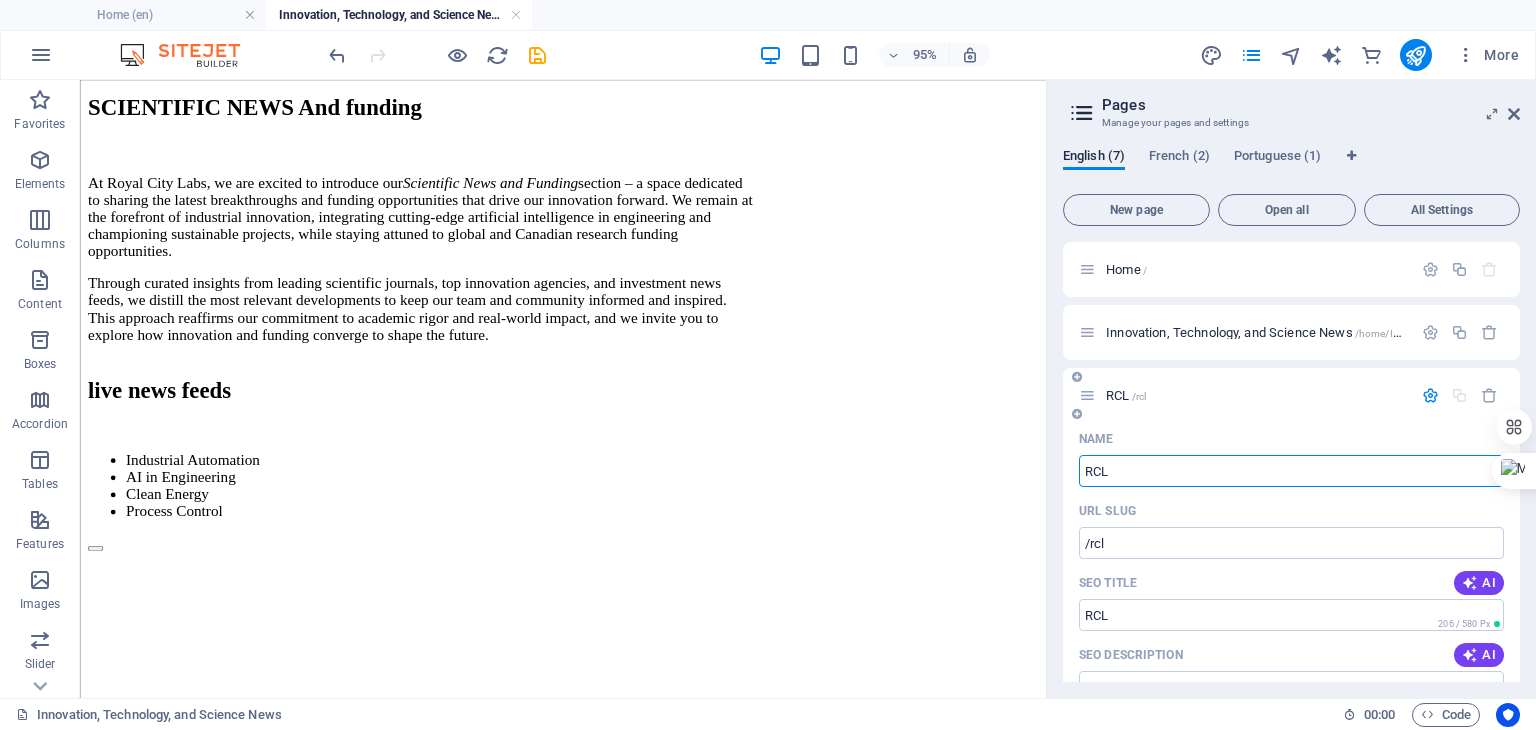click on "RCL" at bounding box center (1291, 471) 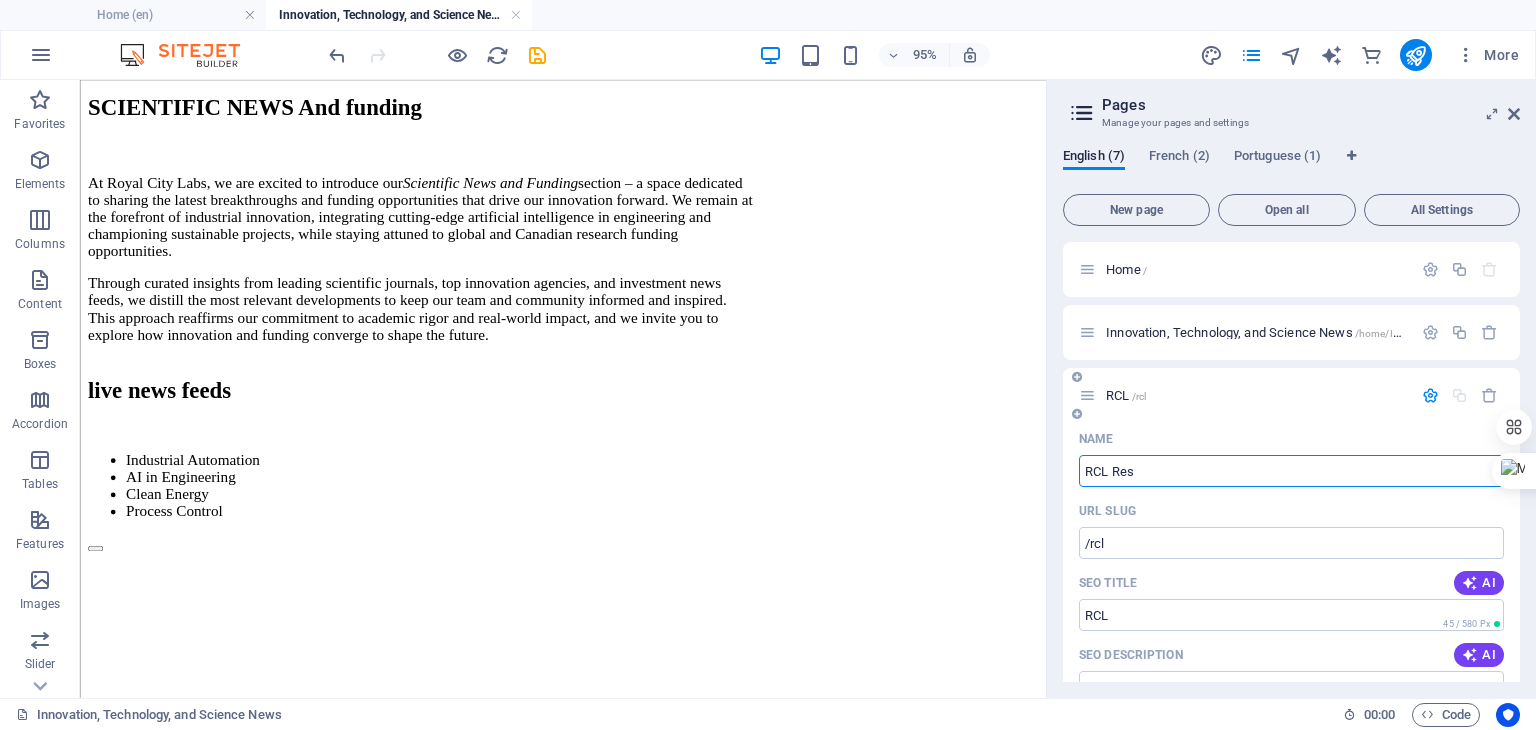 type on "RCL Rese" 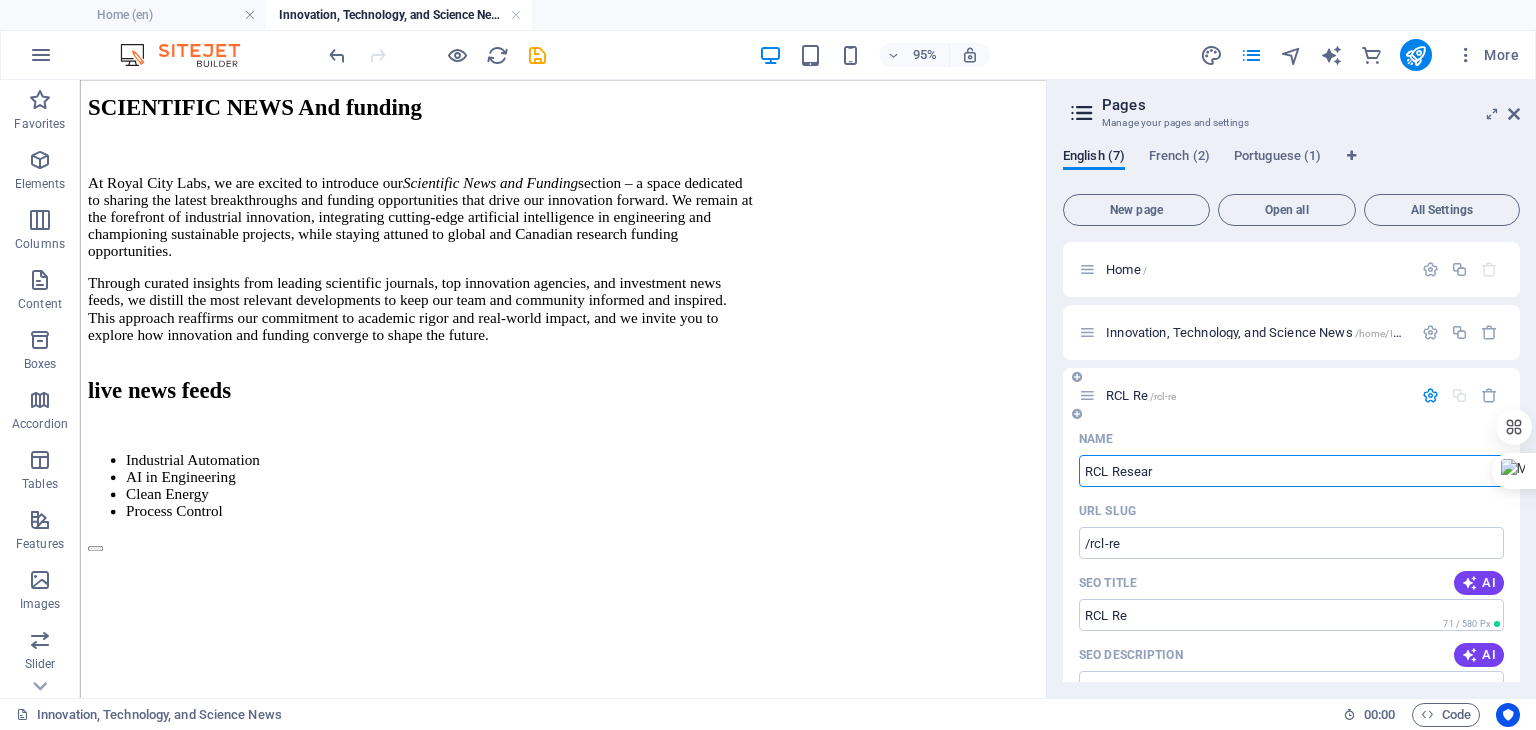 type on "RCL Researc" 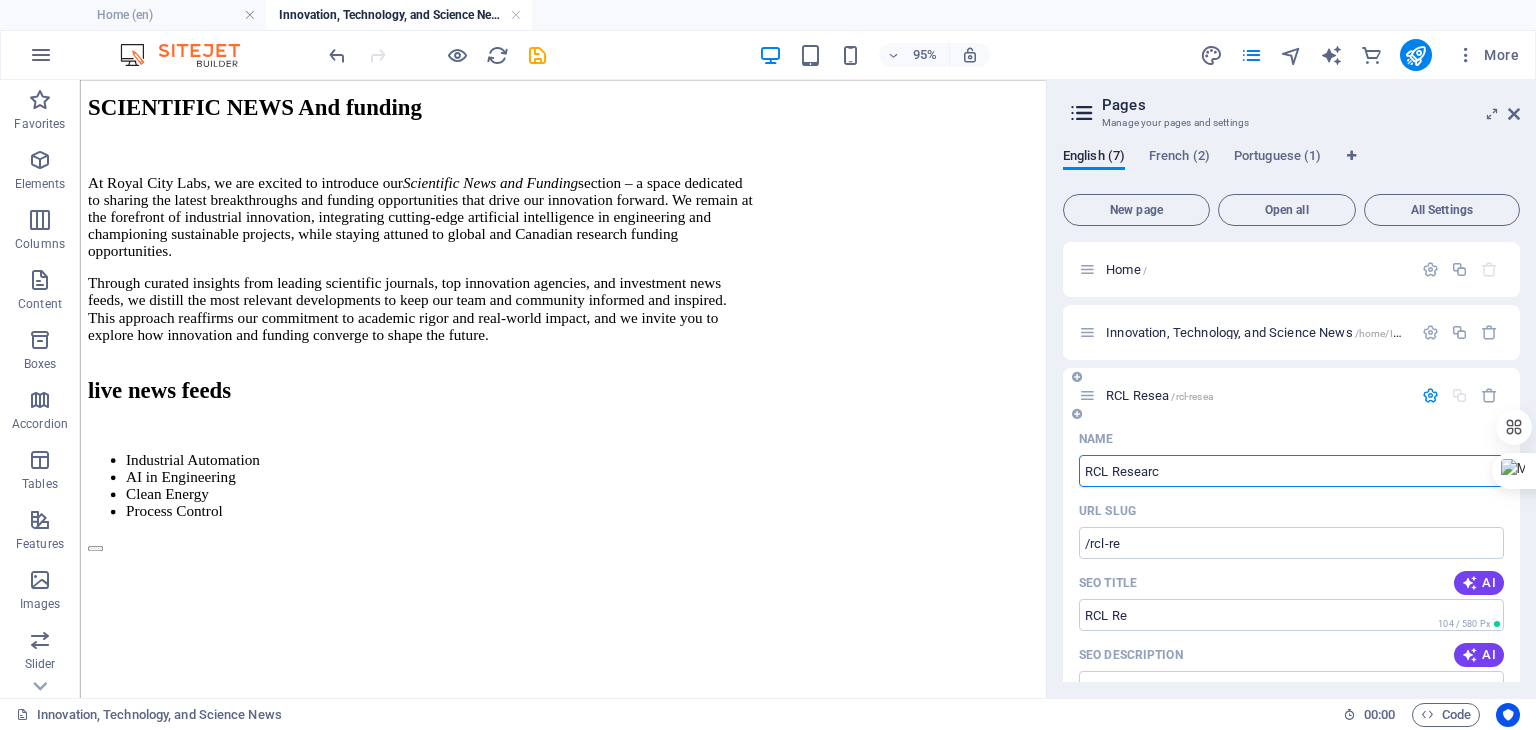 type on "/rcl-resea" 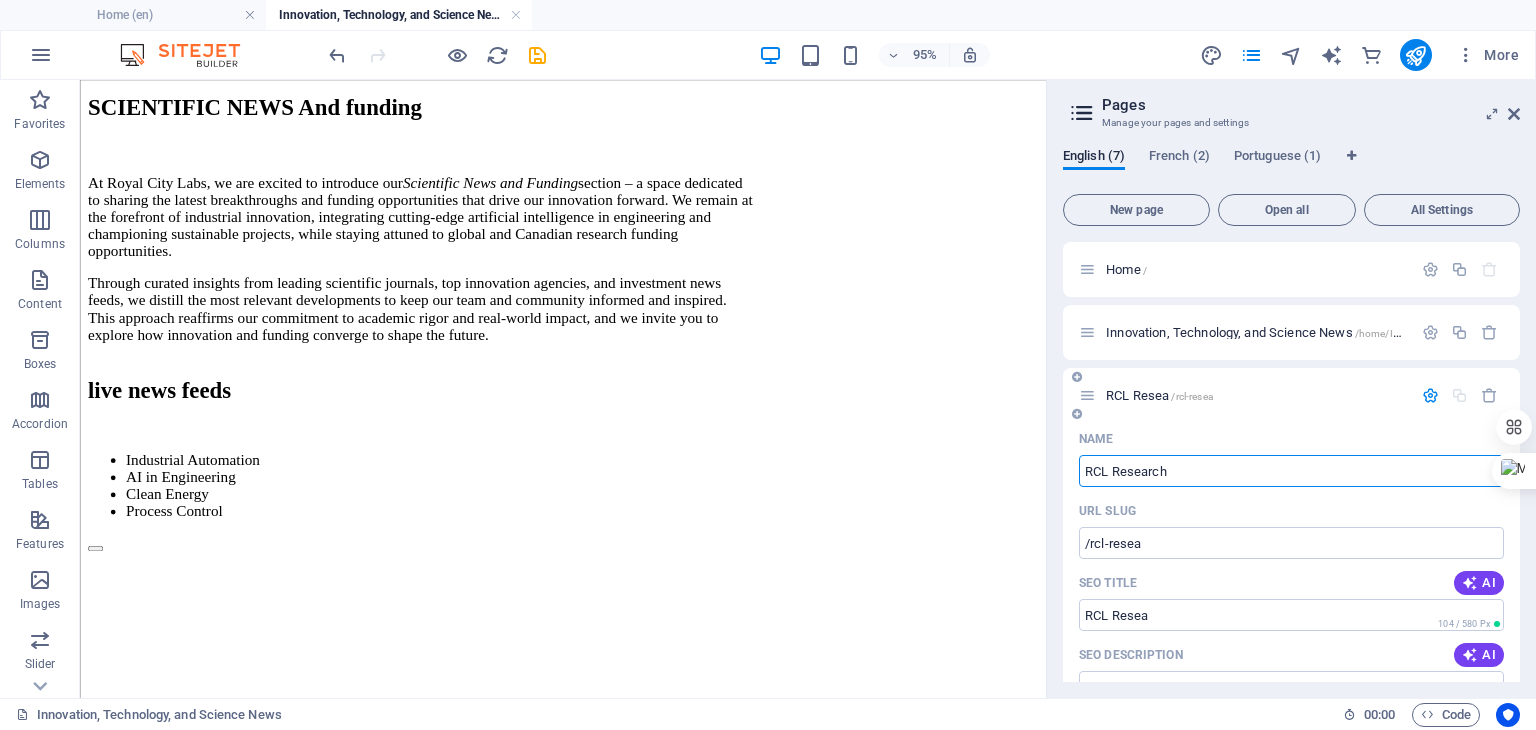 type on "RCL Research" 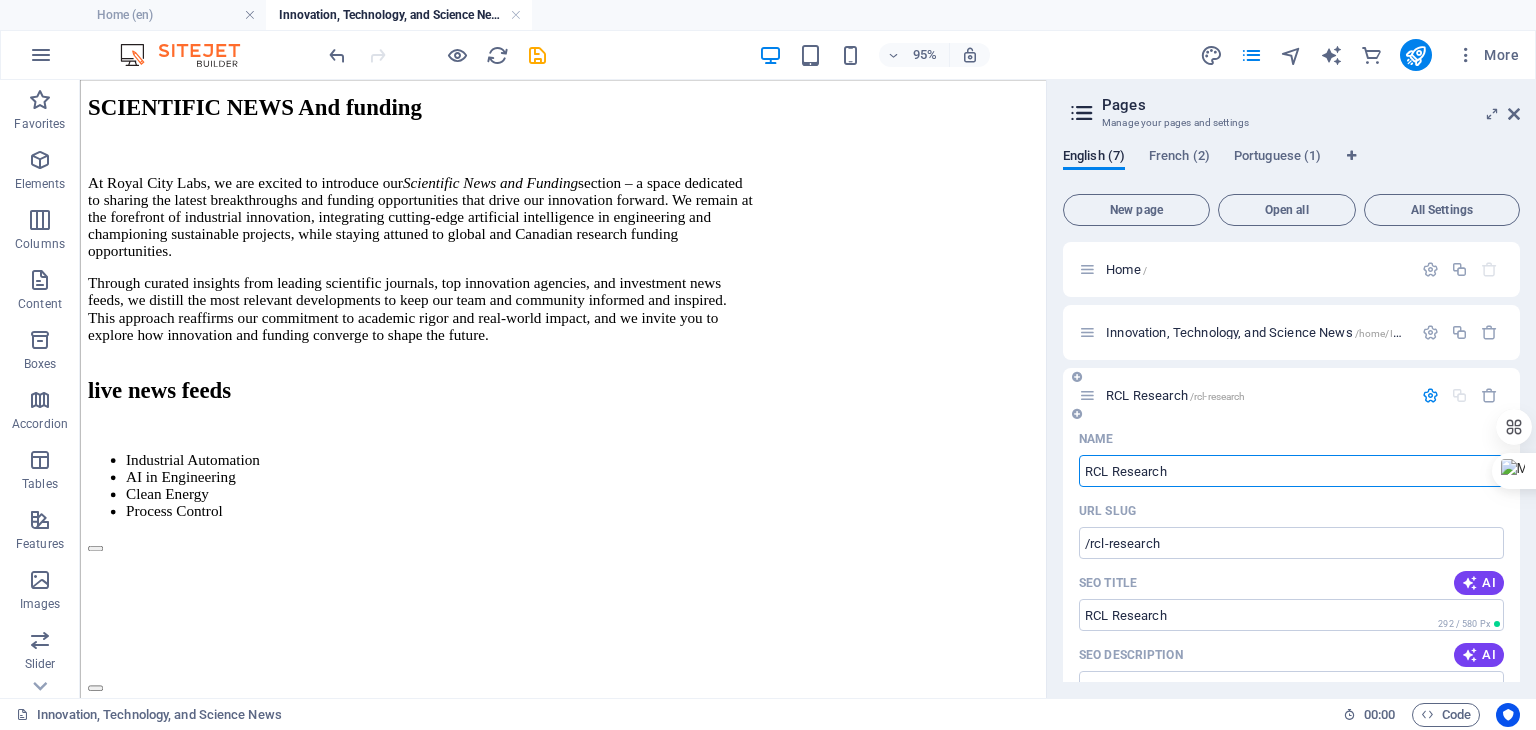 click on "RCL Research" at bounding box center (1291, 471) 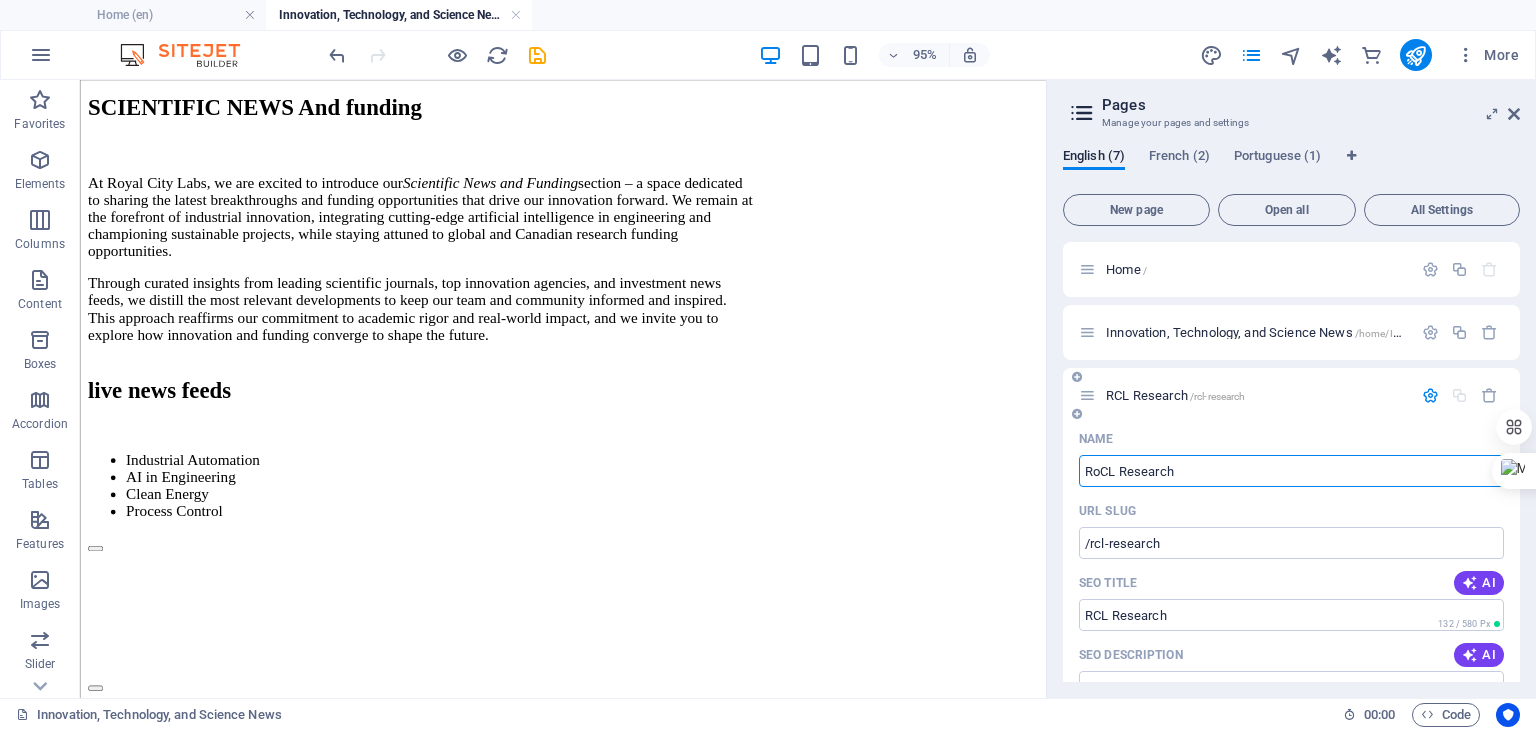 type on "RoCL Research" 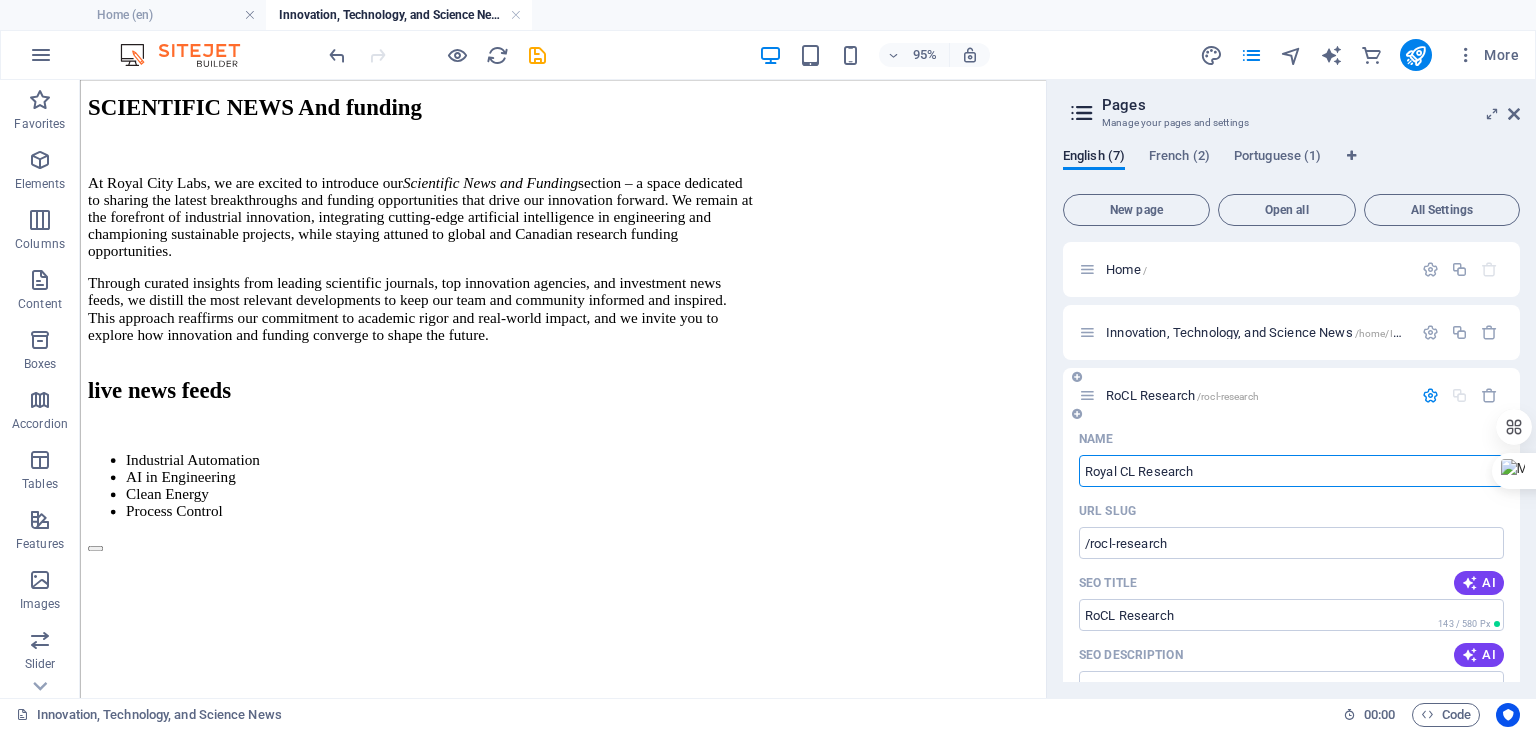 type on "Royal CL Research" 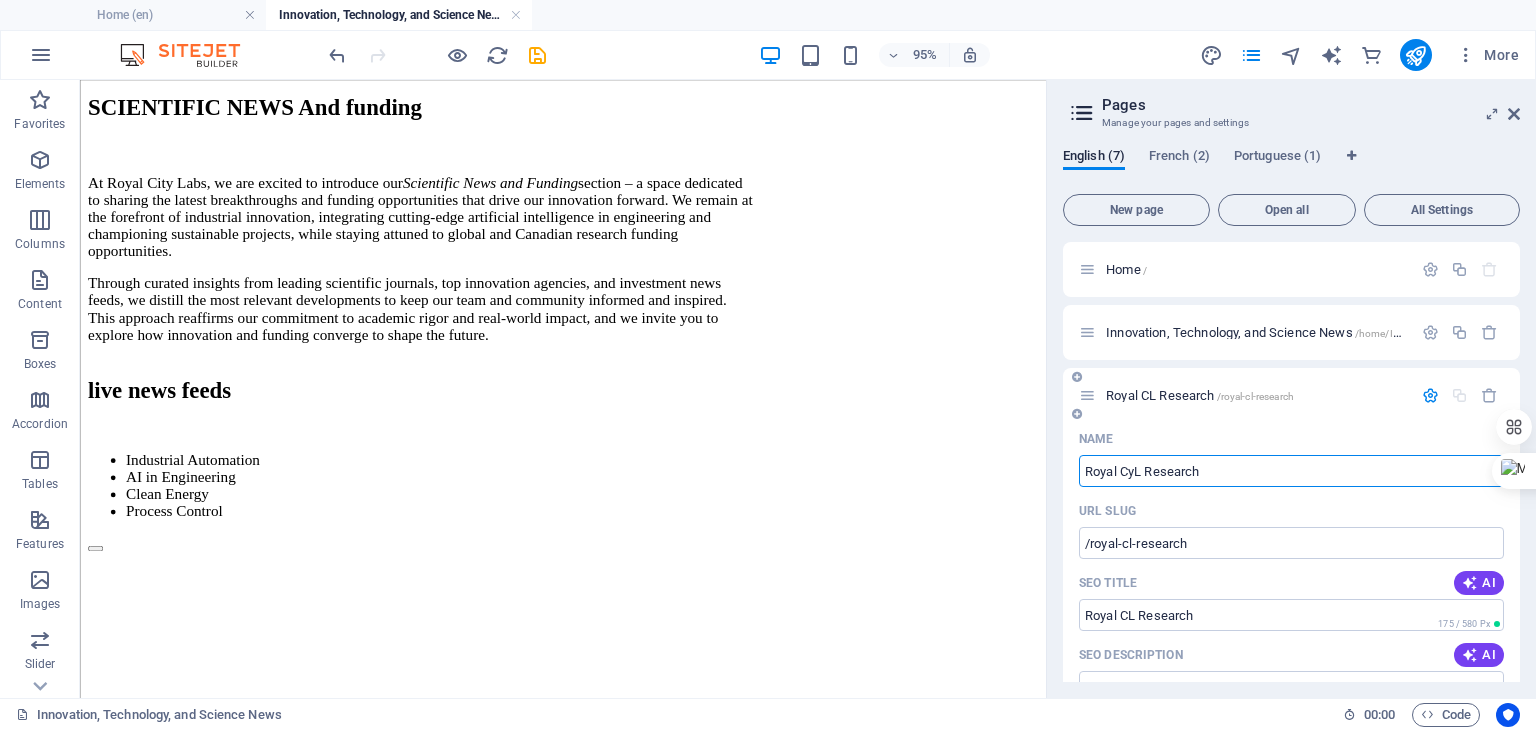 type on "Royal CyL Research" 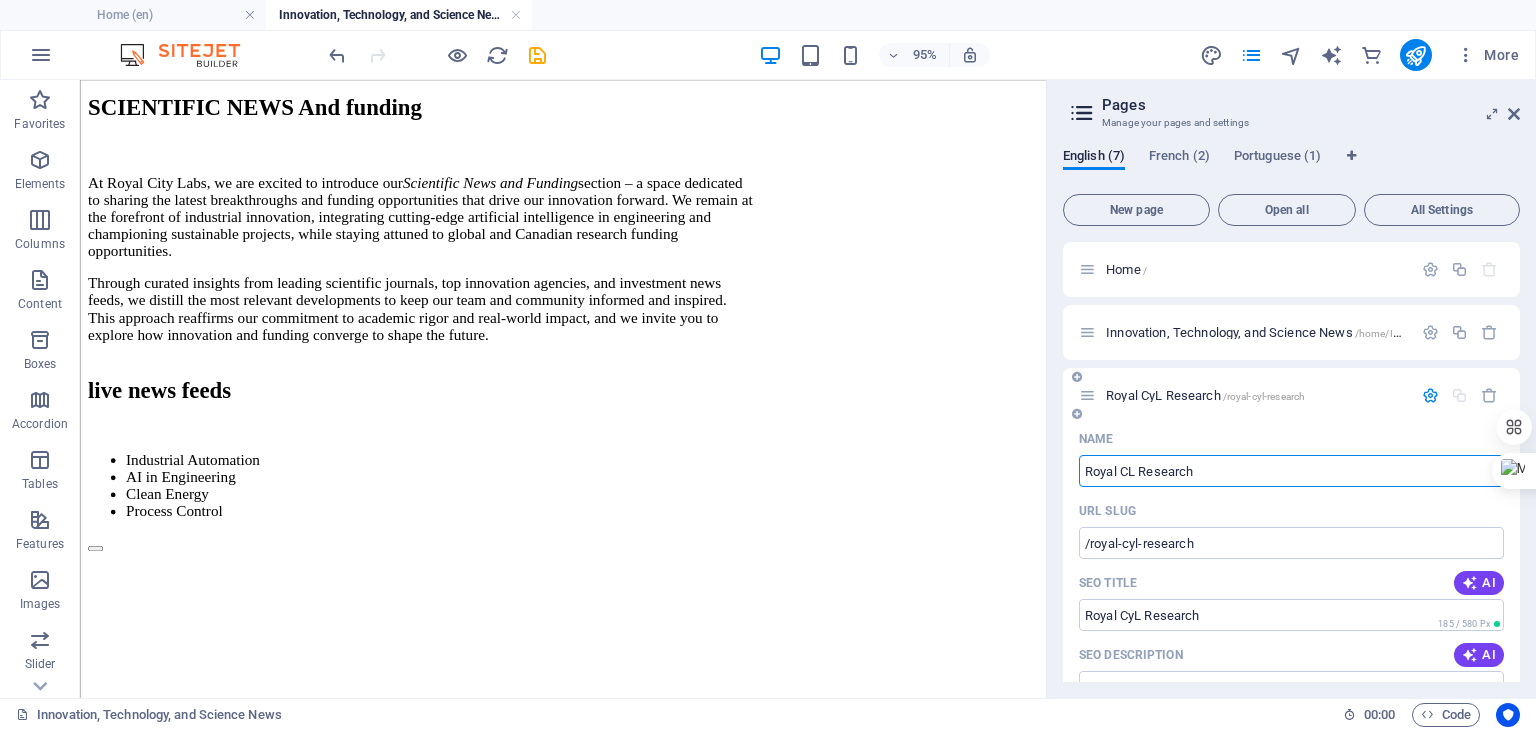 type on "Royal CiL Research" 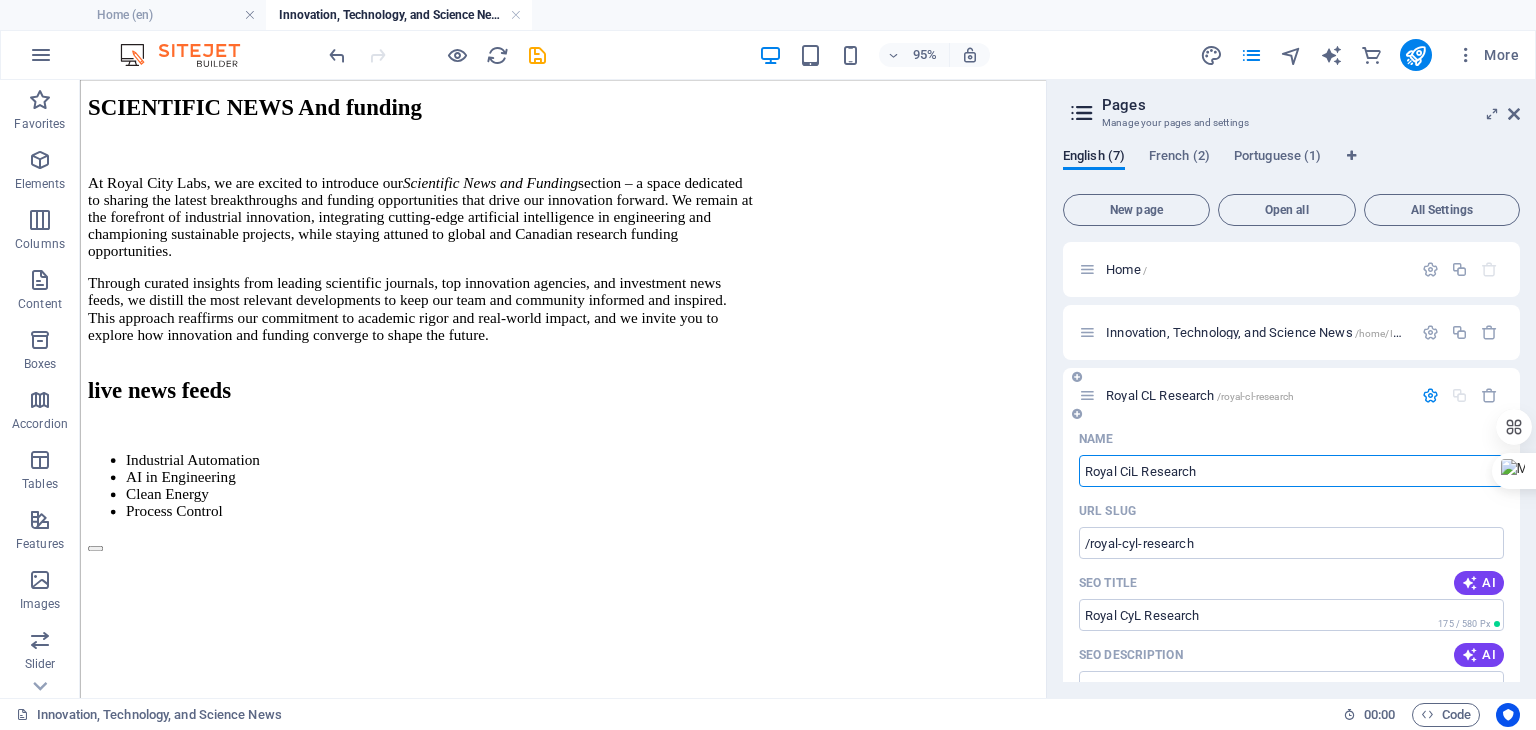 type on "/royal-cl-research" 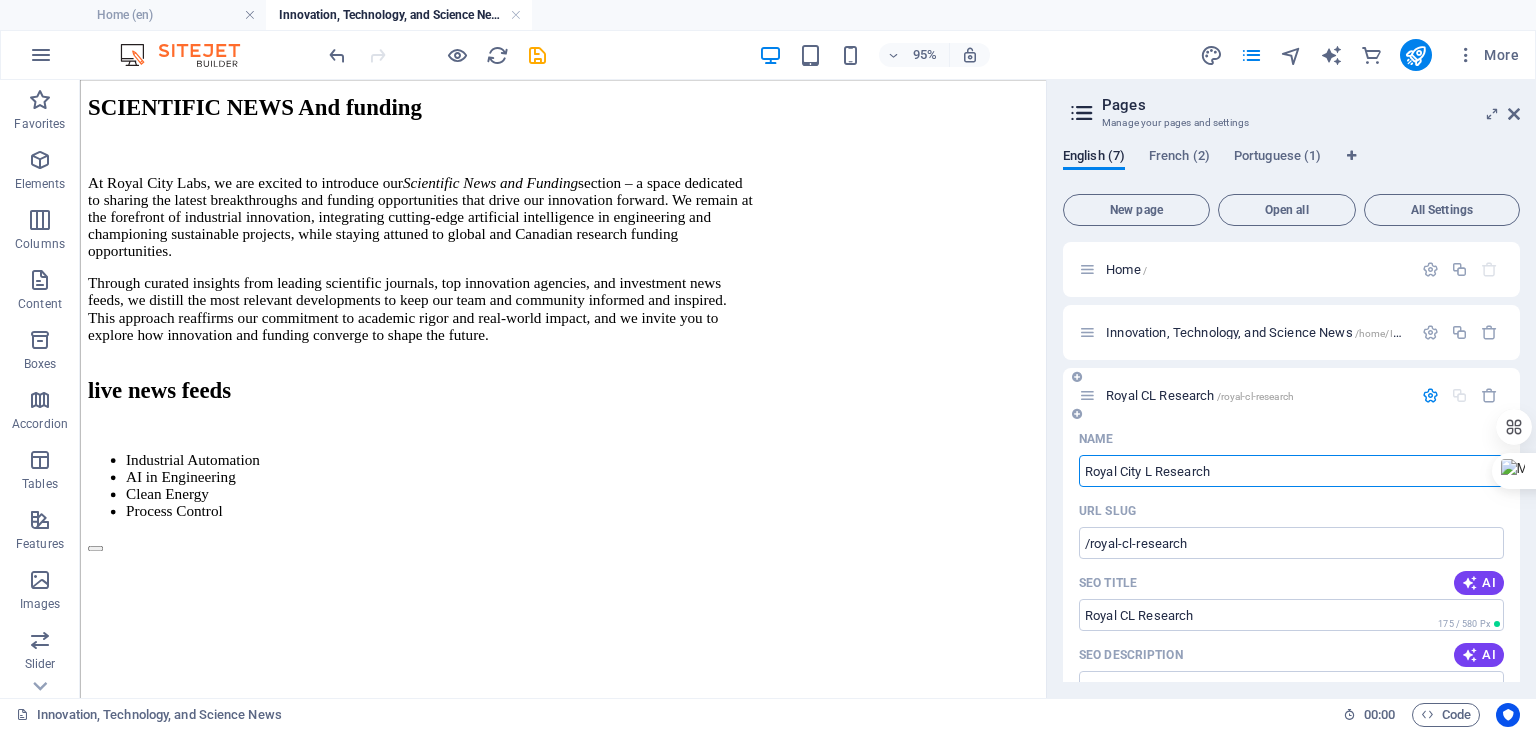type on "Royal City L Research" 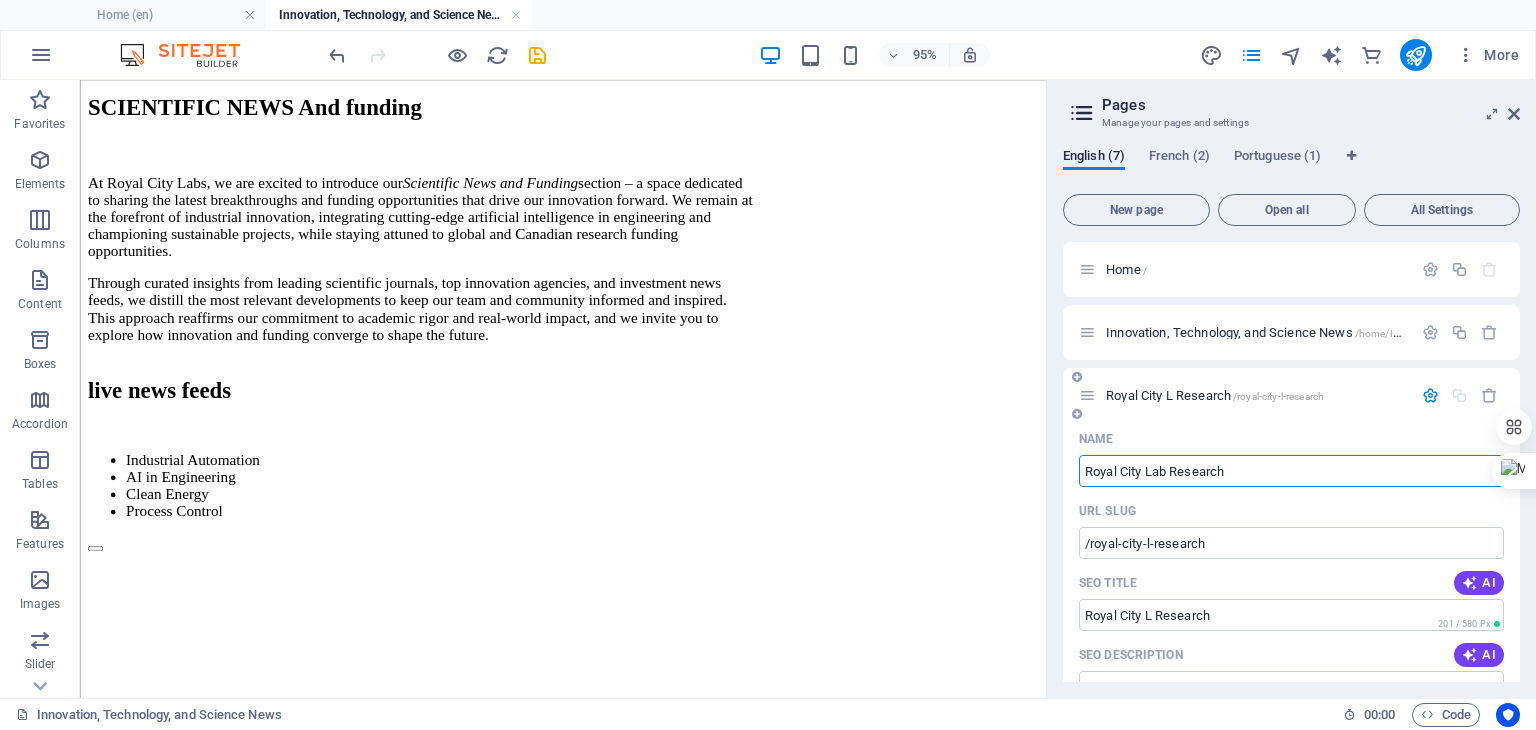 type on "Royal City Lab Research" 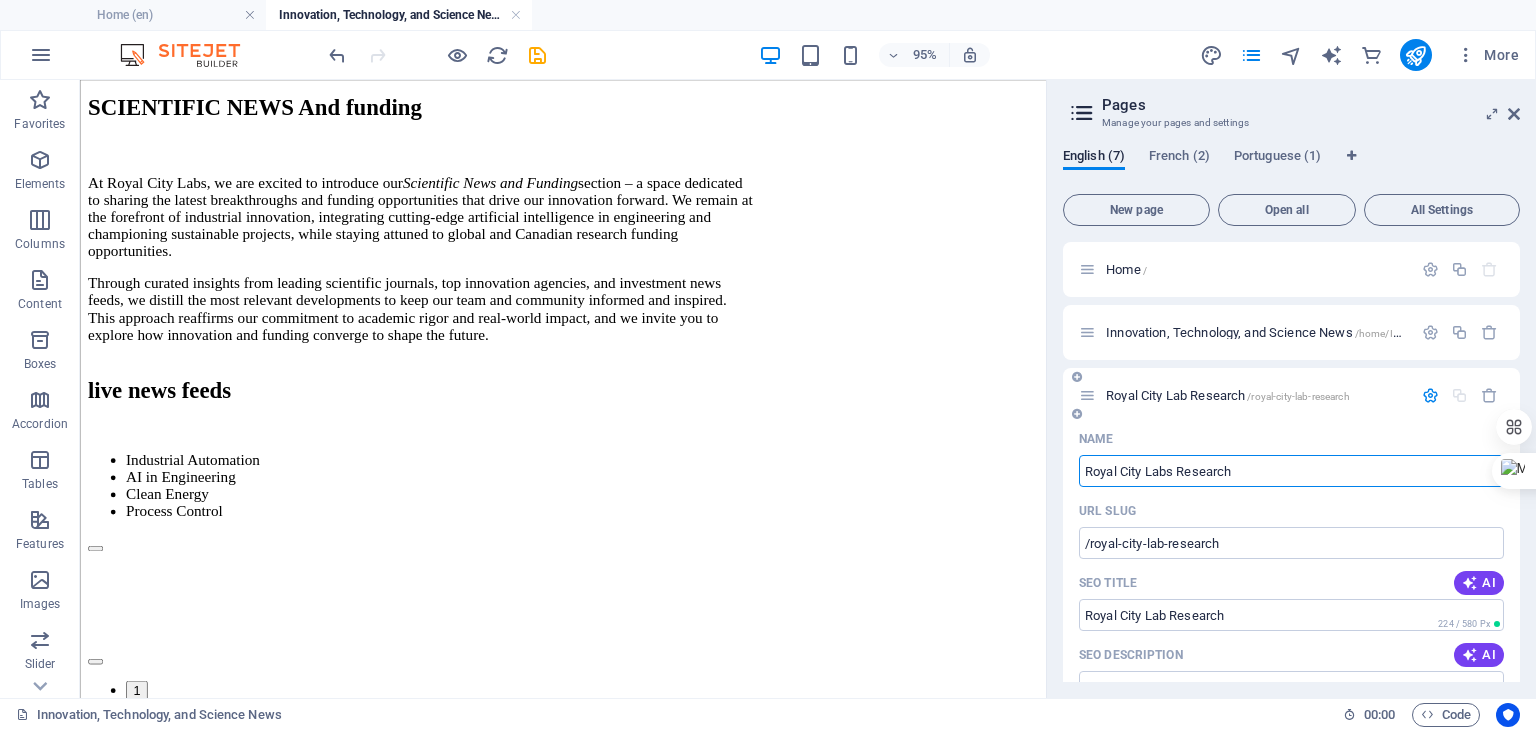 type on "Royal City Labs Research" 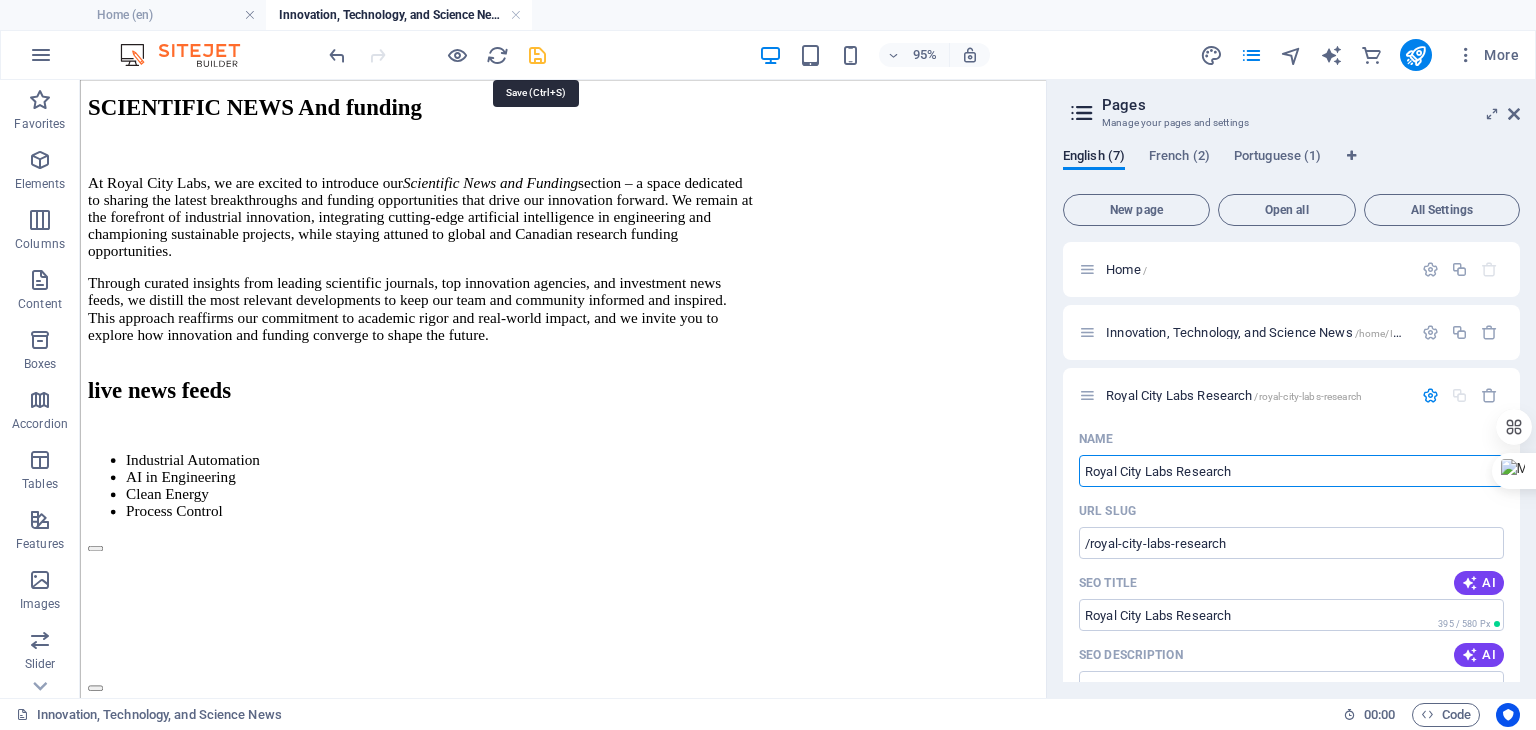 type on "Royal City Labs Research" 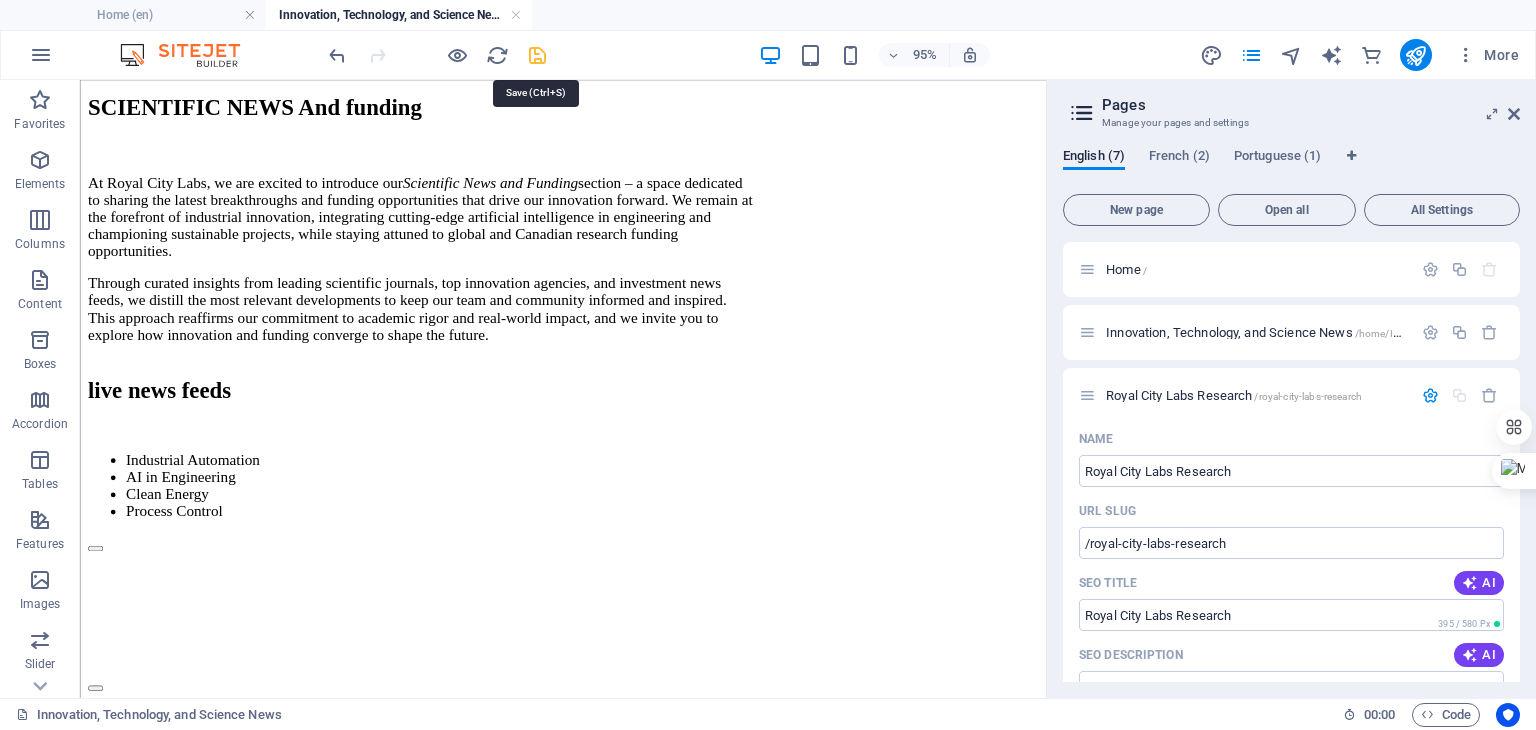 click at bounding box center (537, 55) 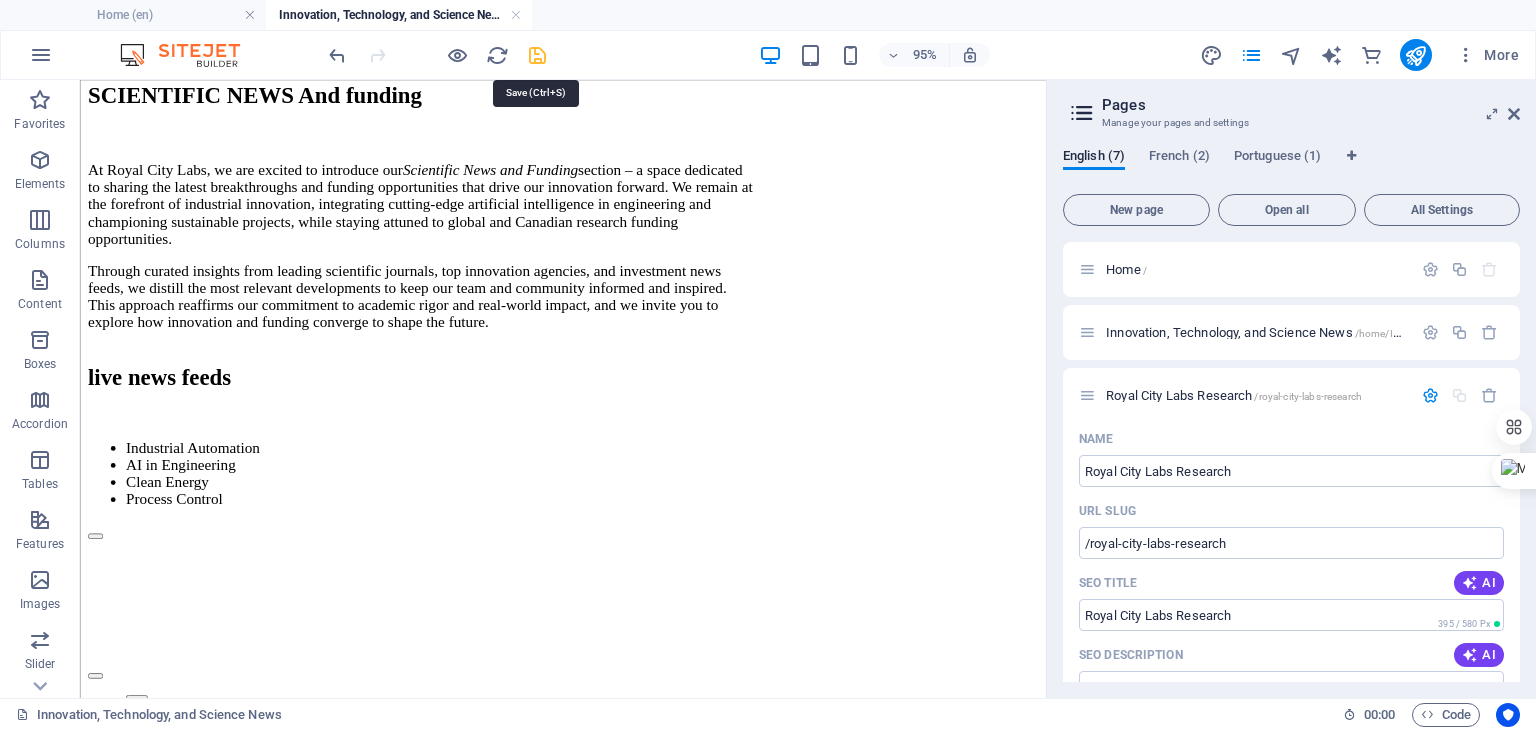 scroll, scrollTop: 848, scrollLeft: 0, axis: vertical 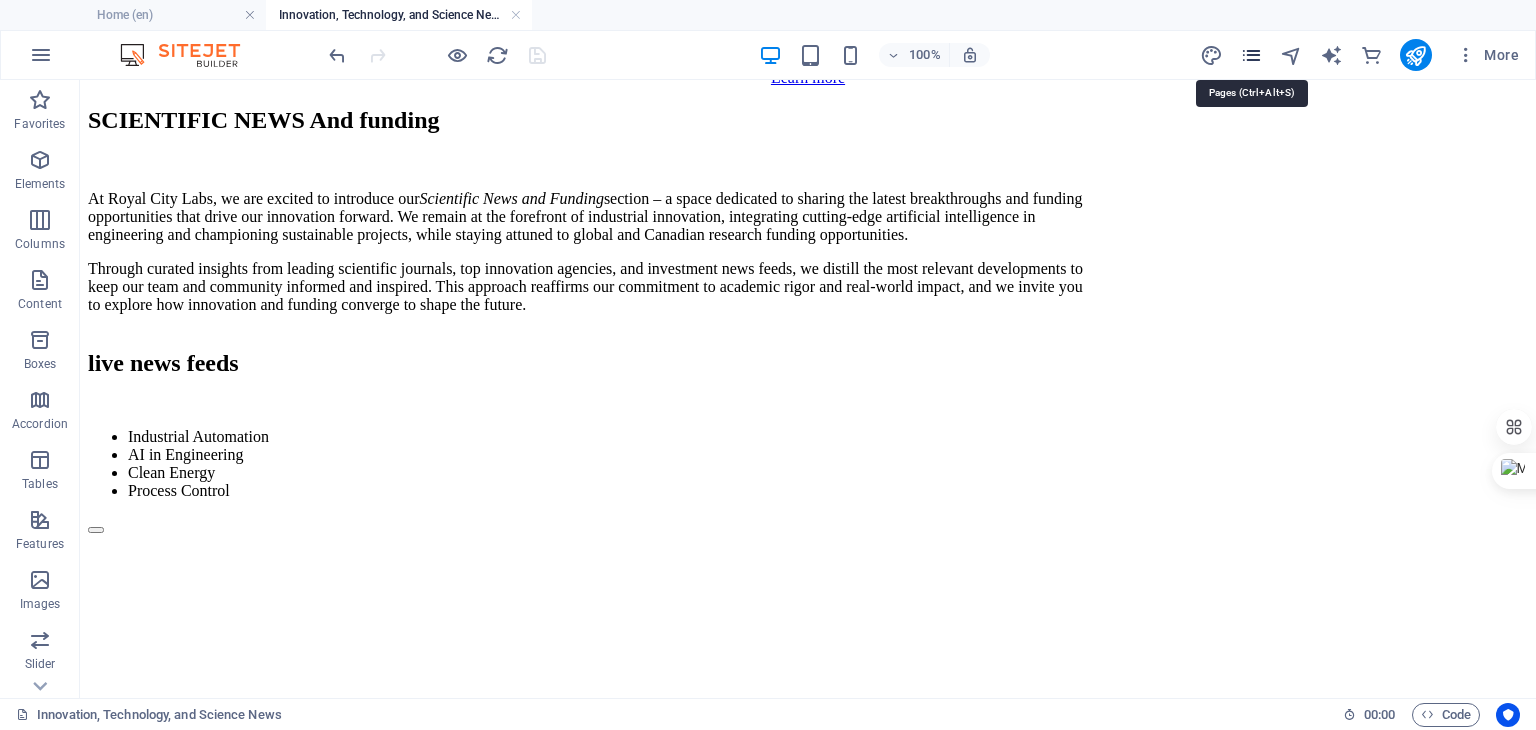 click at bounding box center (1251, 55) 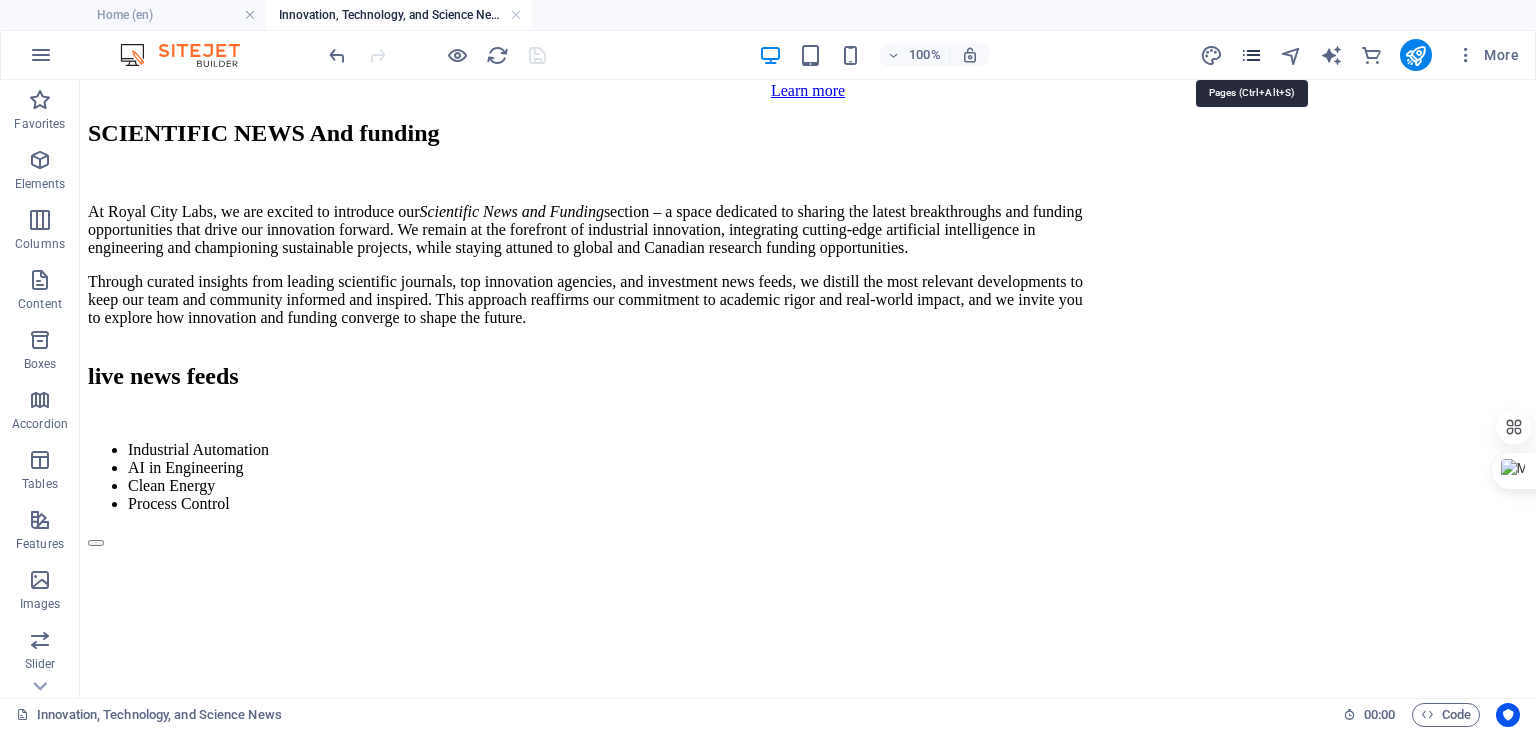 scroll, scrollTop: 872, scrollLeft: 0, axis: vertical 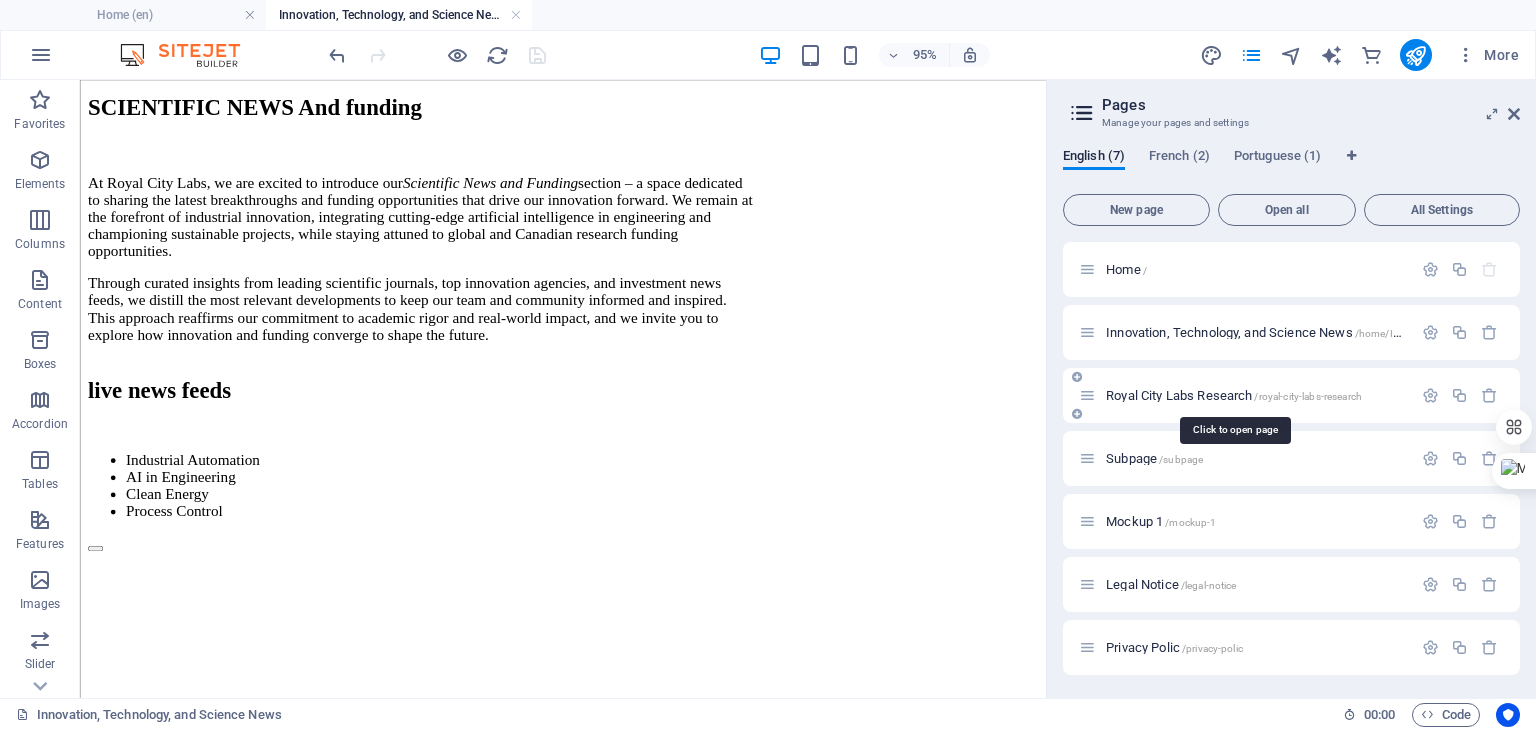click on "Royal City Labs Research /royal-city-labs-research" at bounding box center [1234, 395] 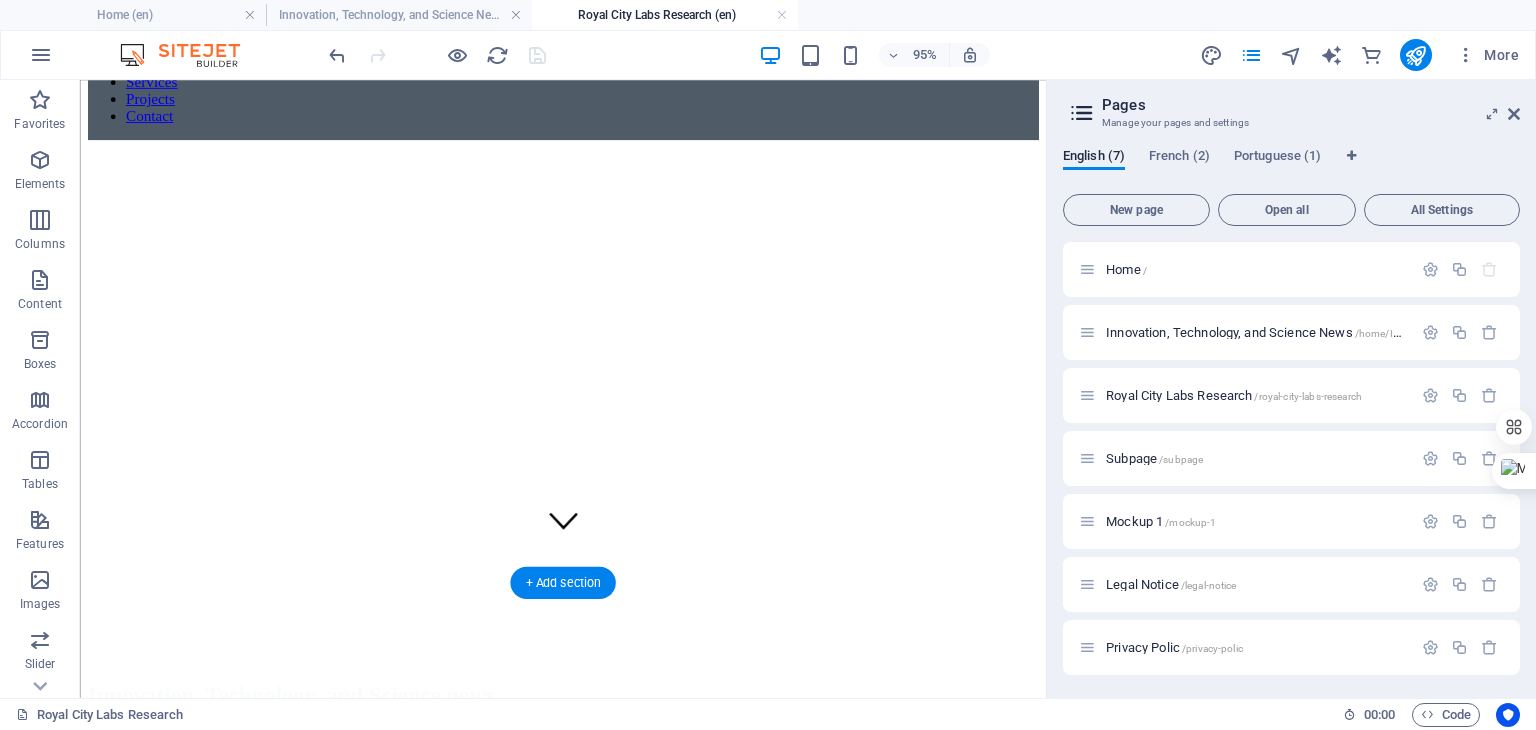 scroll, scrollTop: 0, scrollLeft: 0, axis: both 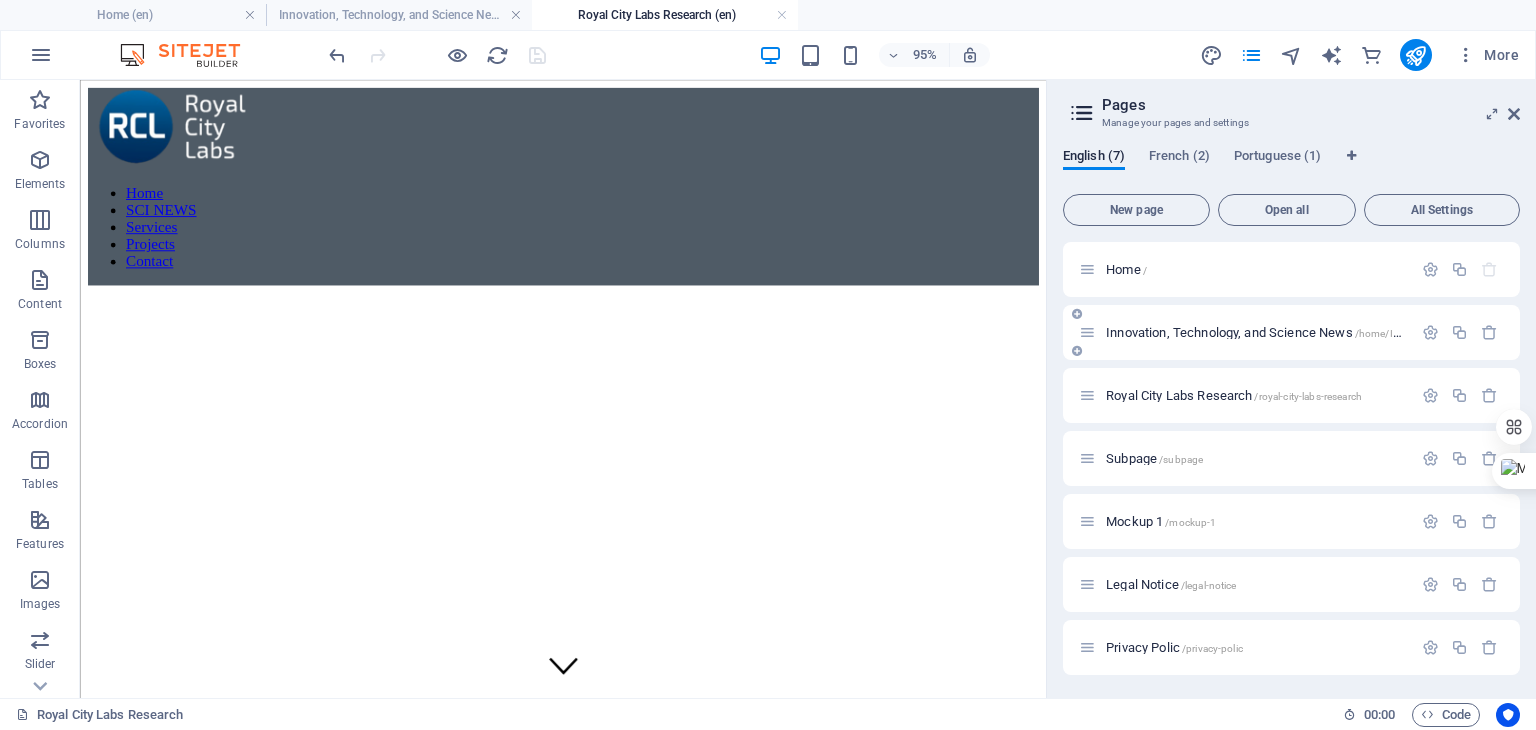 click on "Innovation, Technology, and Science News /home/Innovation" at bounding box center [1272, 332] 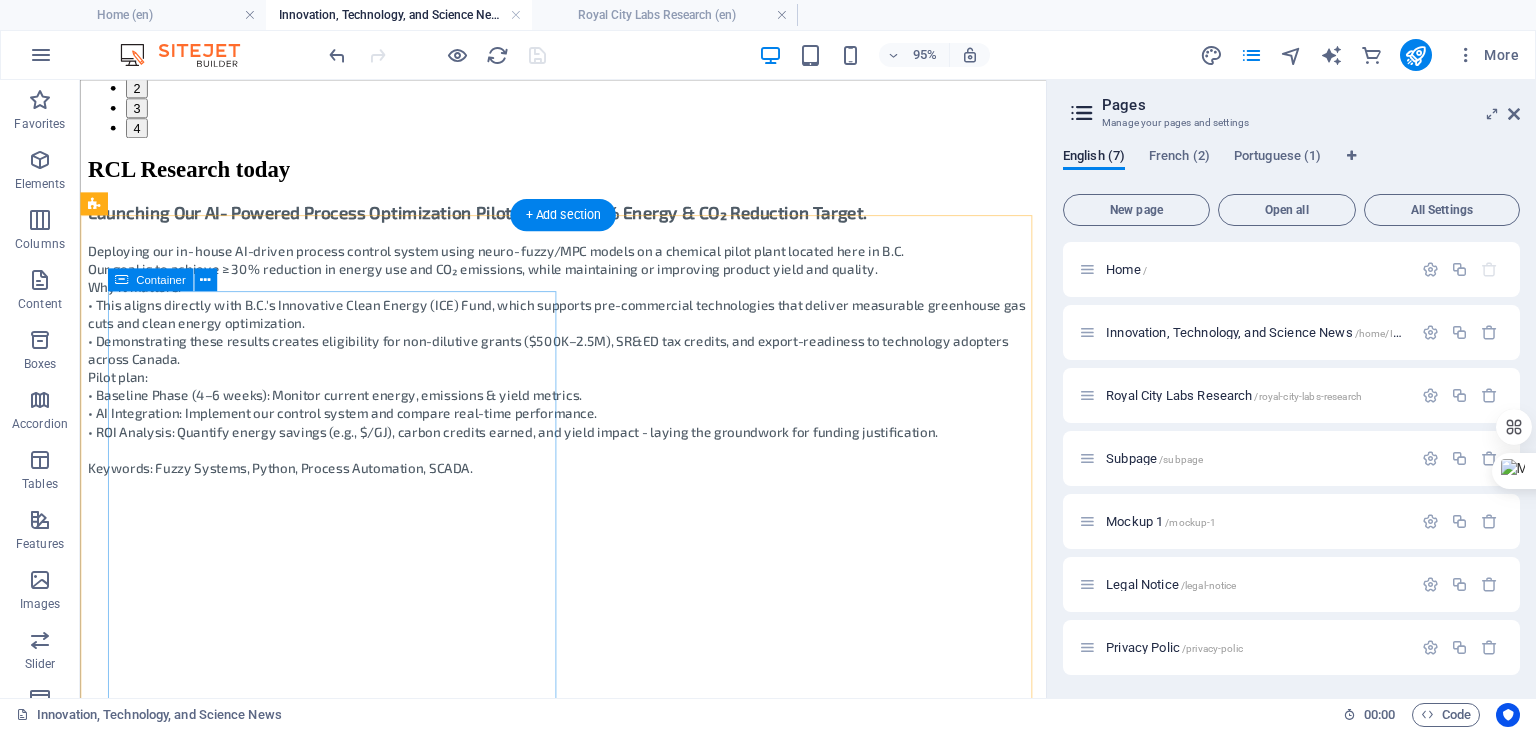 scroll, scrollTop: 1524, scrollLeft: 0, axis: vertical 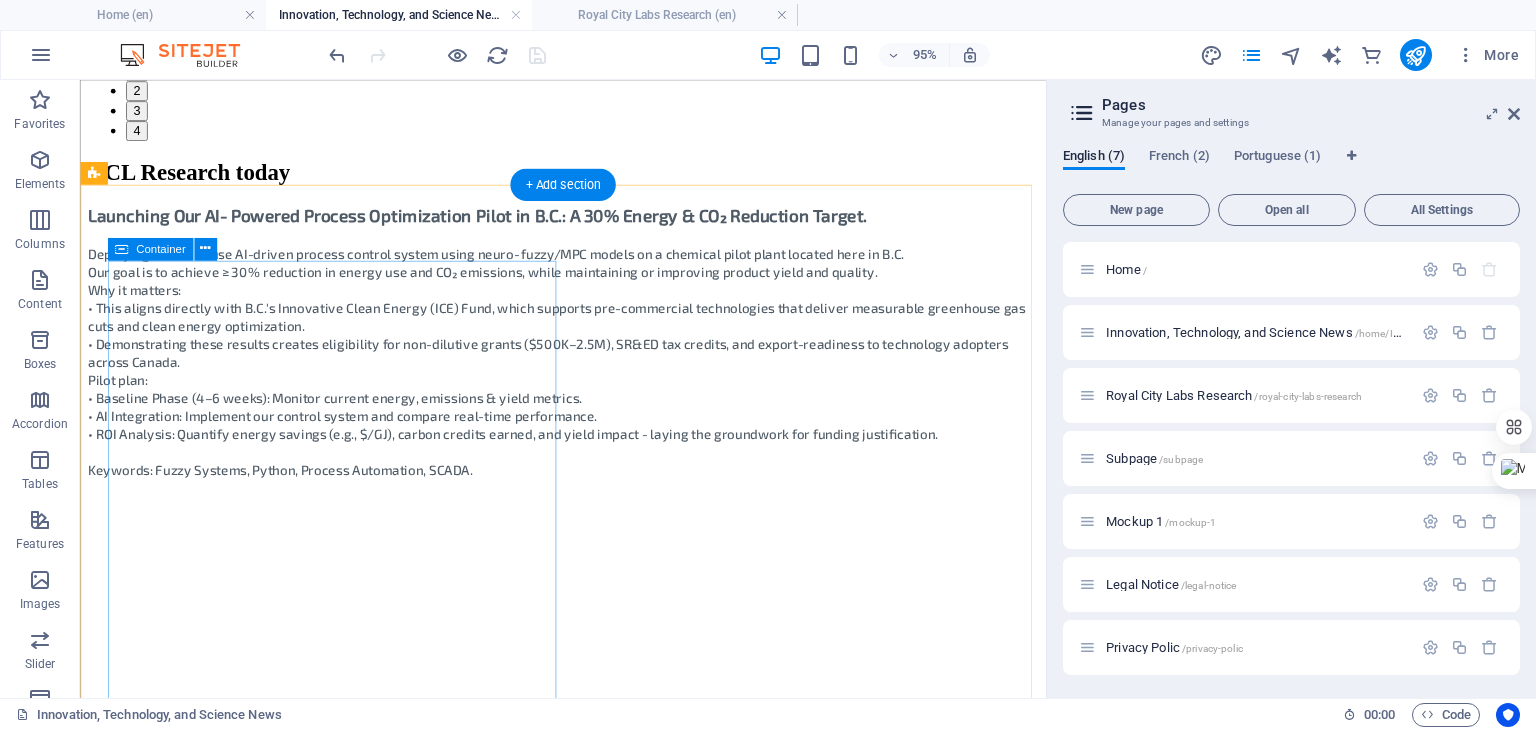 click on "RCL Research today Launching Our AI‑Powered Process Optimization Pilot in B.C.: A 30% Energy & CO₂ Reduction Target. Deploying our in‑house AI-driven process control system using neuro‑fuzzy/MPC models on a chemical pilot plant located here in B.C.  Our goal is to achieve ≥ 30% reduction in energy use and CO₂ emissions, while maintaining or improving product yield and quality.  Why it matters:  • This aligns directly with B.C.'s Innovative Clean Energy (ICE) Fund, which supports pre-commercial technologies that deliver measurable greenhouse gas cuts and clean energy optimization.  • Demonstrating these results creates eligibility for non-dilutive grants ($500K–2.5M), SR&ED tax credits, and export-readiness to technology adopters across Canada.  Pilot plan:  • Baseline Phase (4–6 weeks): Monitor current energy, emissions & yield metrics.  • AI Integration: Implement our control system and compare real-time performance.  Keywords: Fuzzy Systems, Python, Process Automation, SCADA." at bounding box center (588, 331) 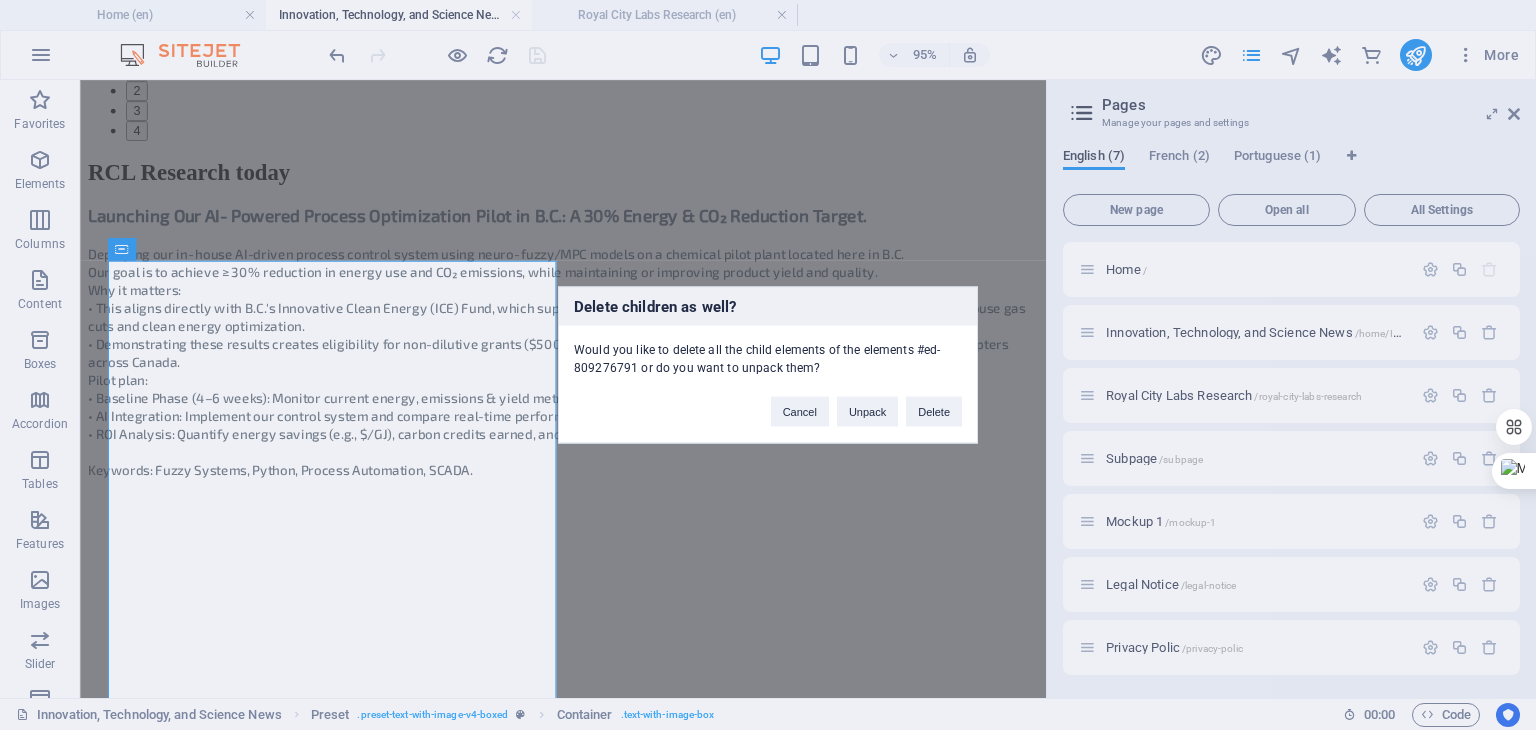 type 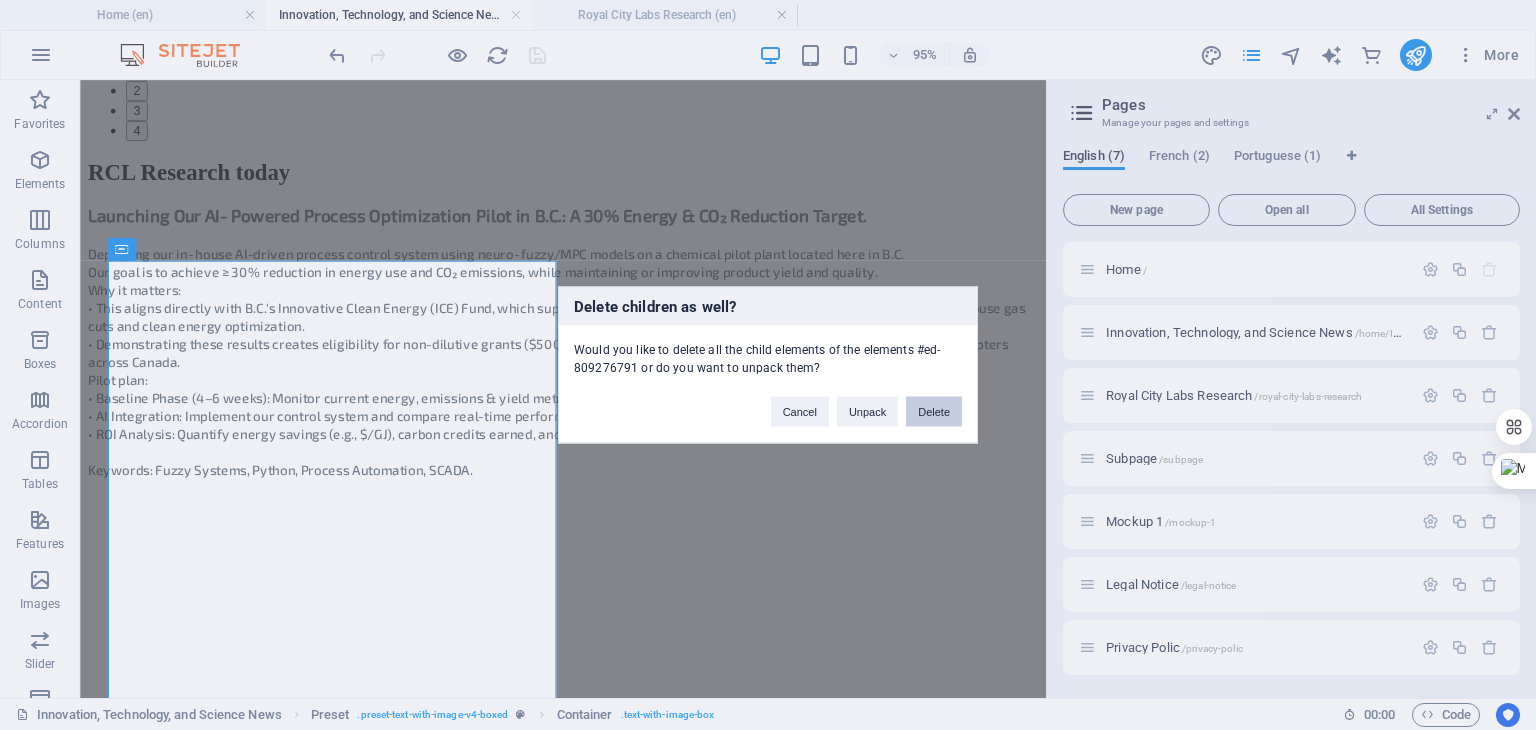 click on "Delete" at bounding box center (934, 412) 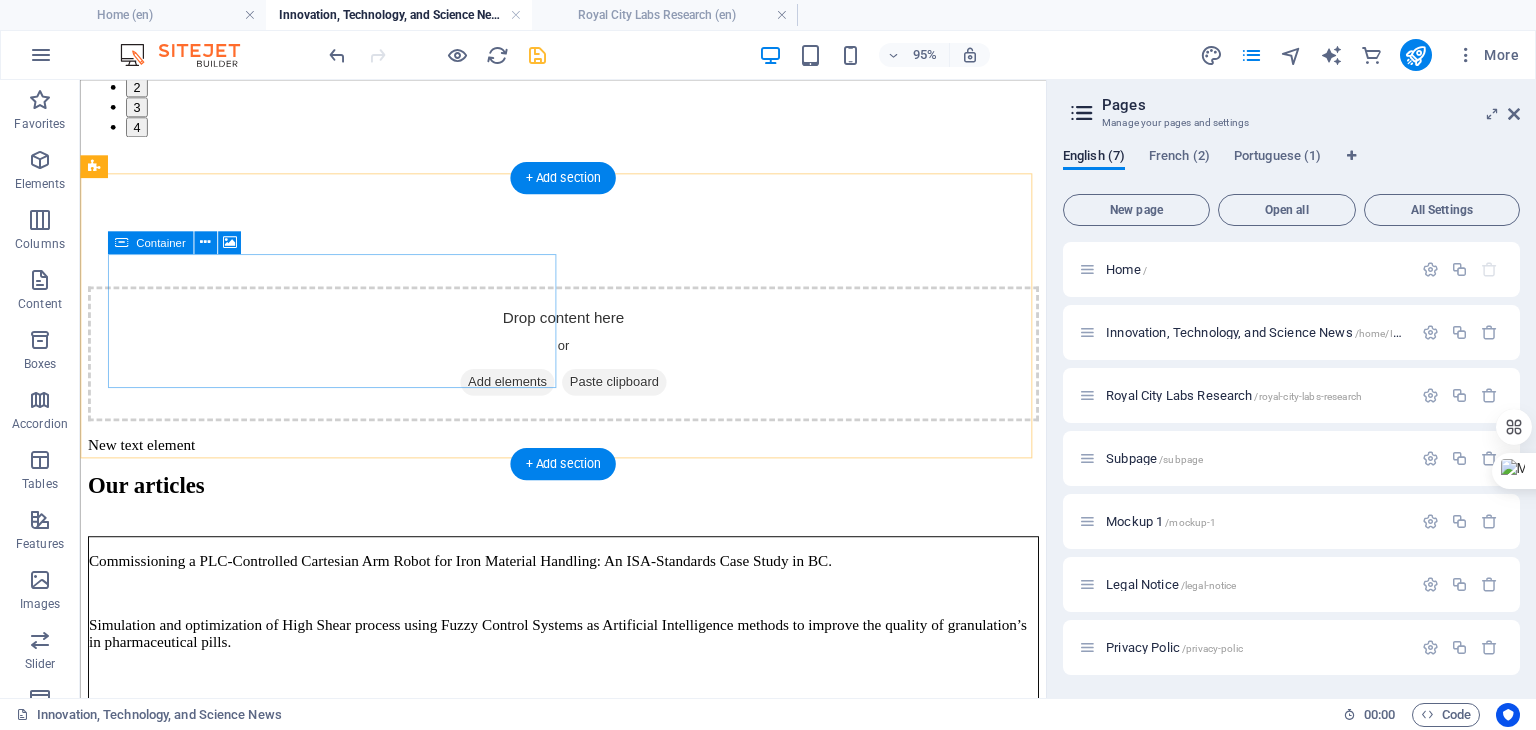 scroll, scrollTop: 1537, scrollLeft: 0, axis: vertical 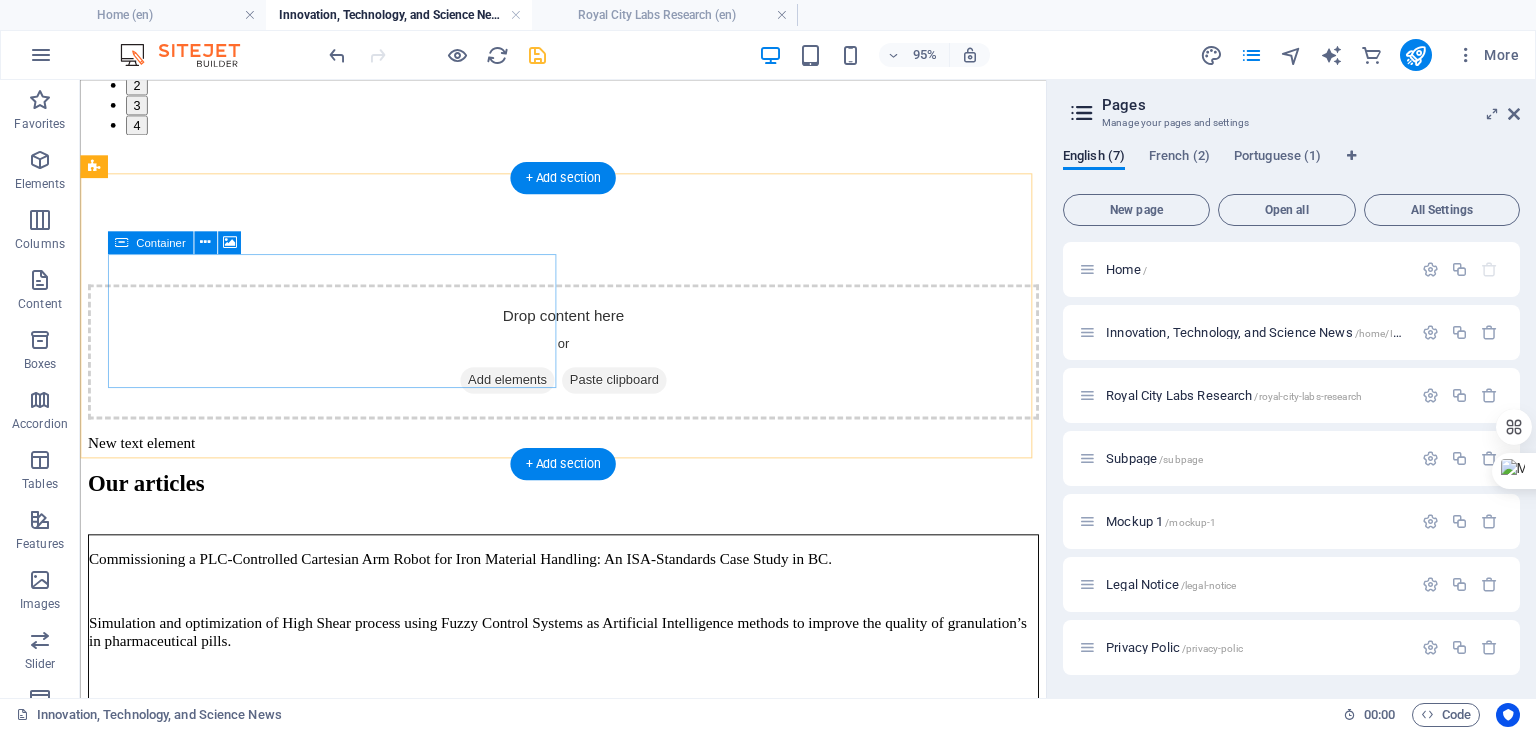 click on "Drop content here or  Add elements  Paste clipboard" at bounding box center (588, 366) 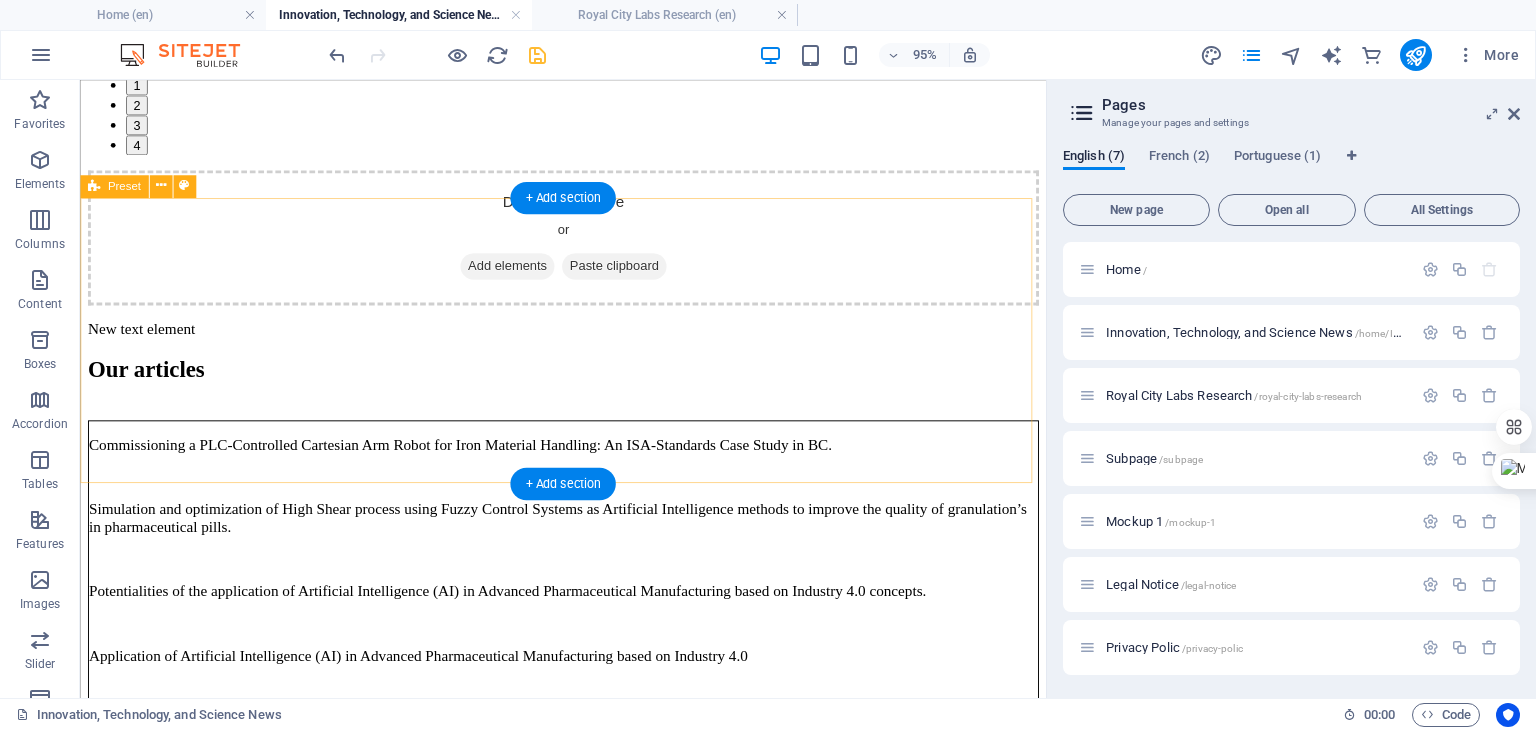 click on "Drop content here or  Add elements  Paste clipboard" at bounding box center [588, 246] 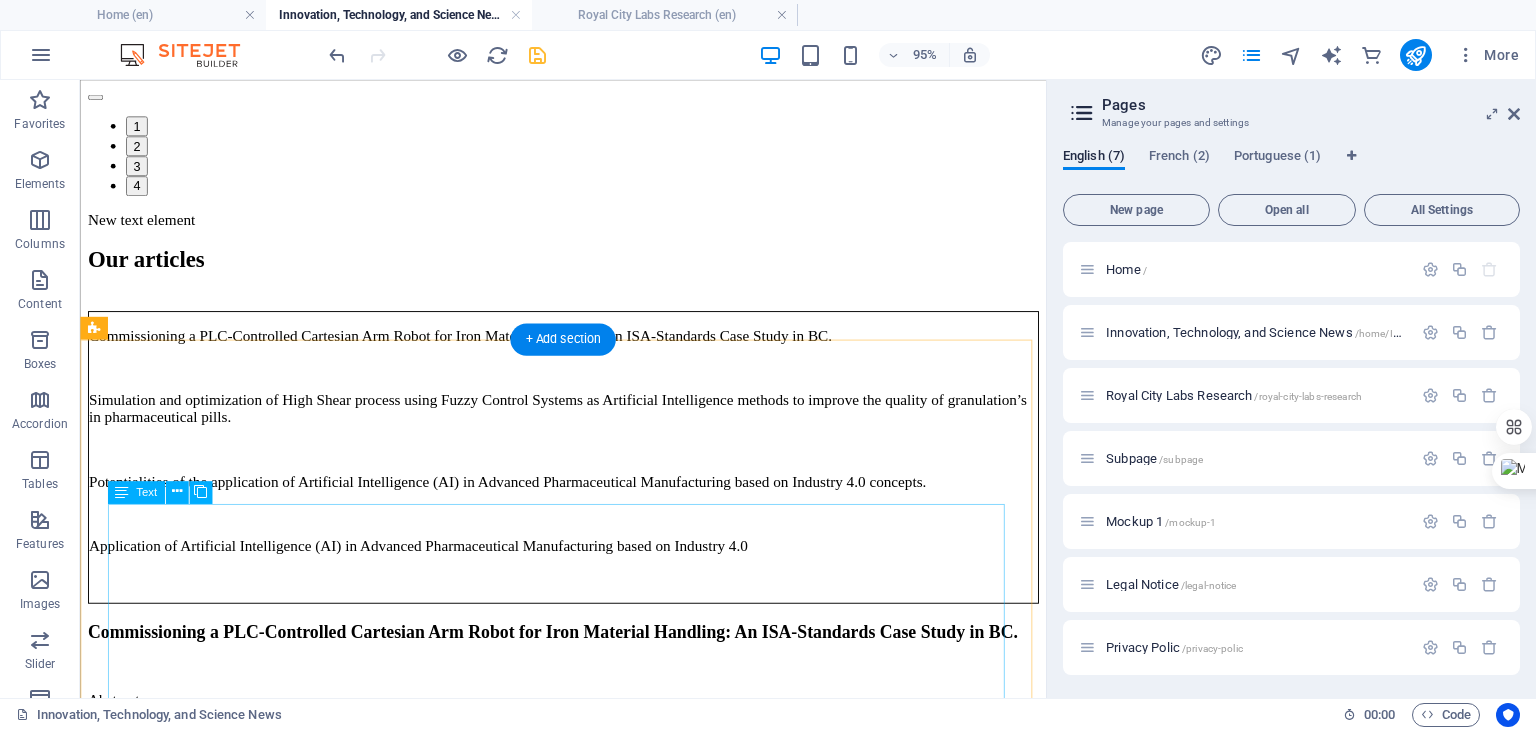 scroll, scrollTop: 1572, scrollLeft: 0, axis: vertical 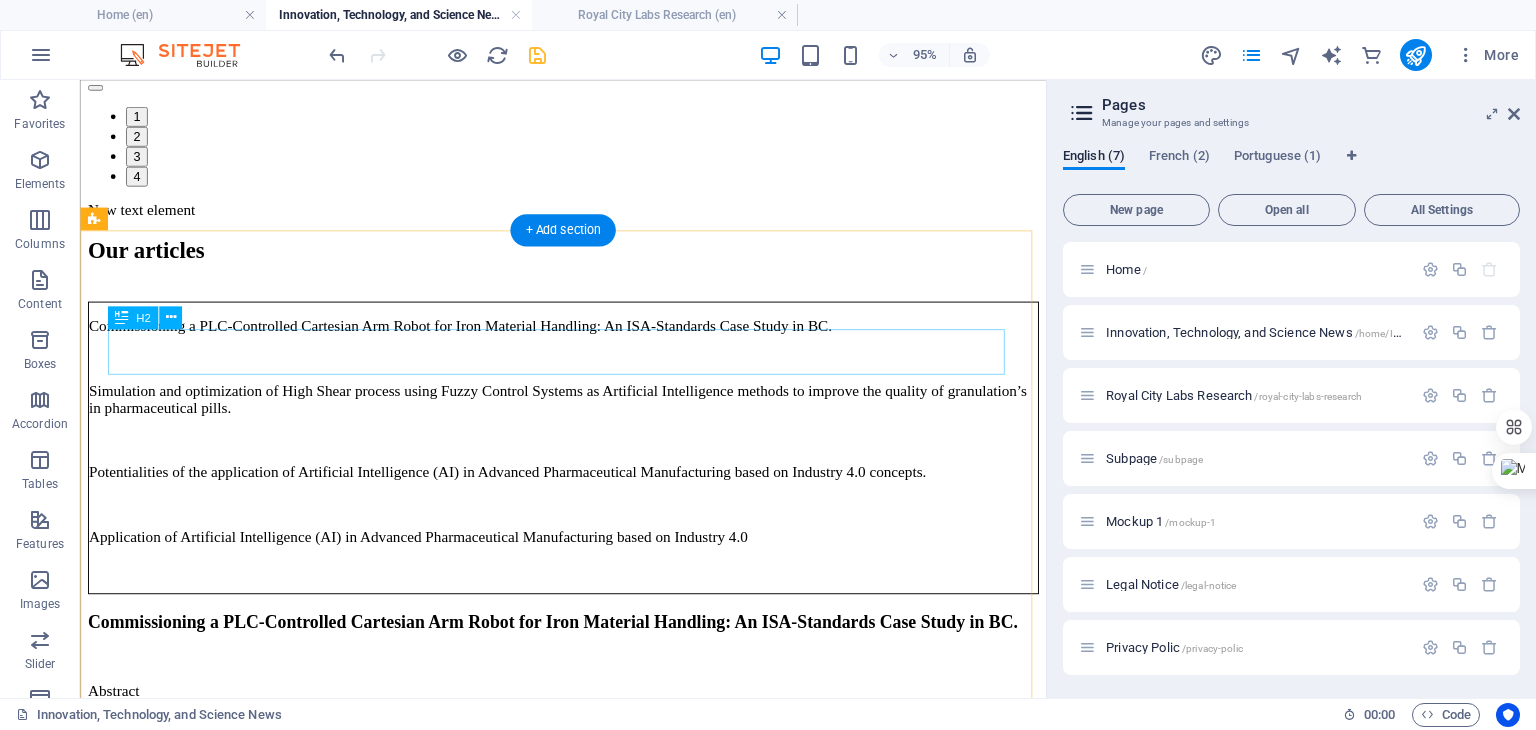 click on "Our articles" at bounding box center (588, 259) 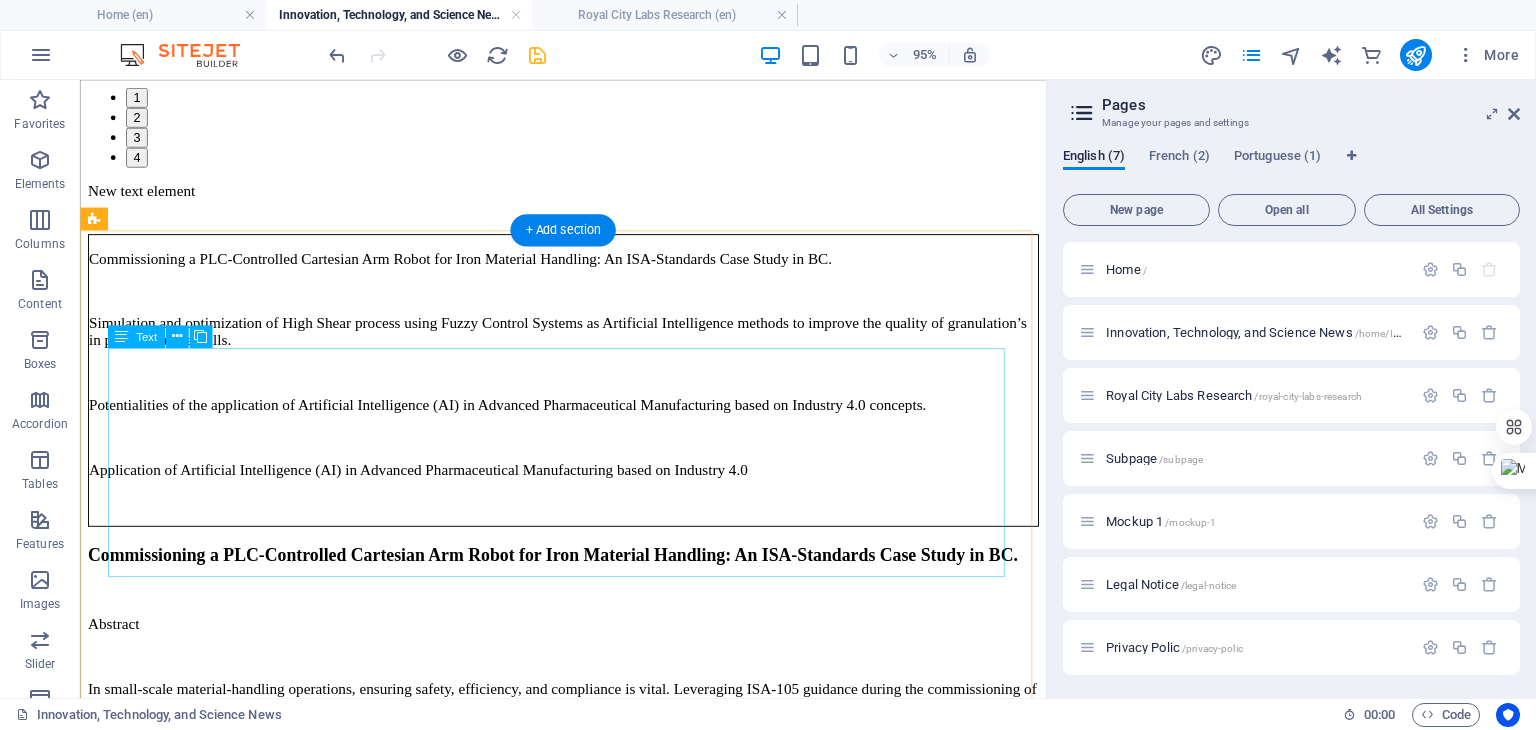 click on "Commissioning a PLC-Controlled Cartesian Arm Robot for Iron Material Handling: An ISA‑Standards Case Study in BC. Simulation and optimization of High Shear process using Fuzzy Control Systems as Artificial Intelligence methods to improve the quality of granulation’s in pharmaceutical pills. Potentialities of the application of Artificial Intelligence (AI) in Advanced Pharmaceutical Manufacturing based on Industry 4.0 concepts. Application of Artificial Intelligence (AI) in Advanced Pharmaceutical Manufacturing based on Industry 4.0" at bounding box center (588, 396) 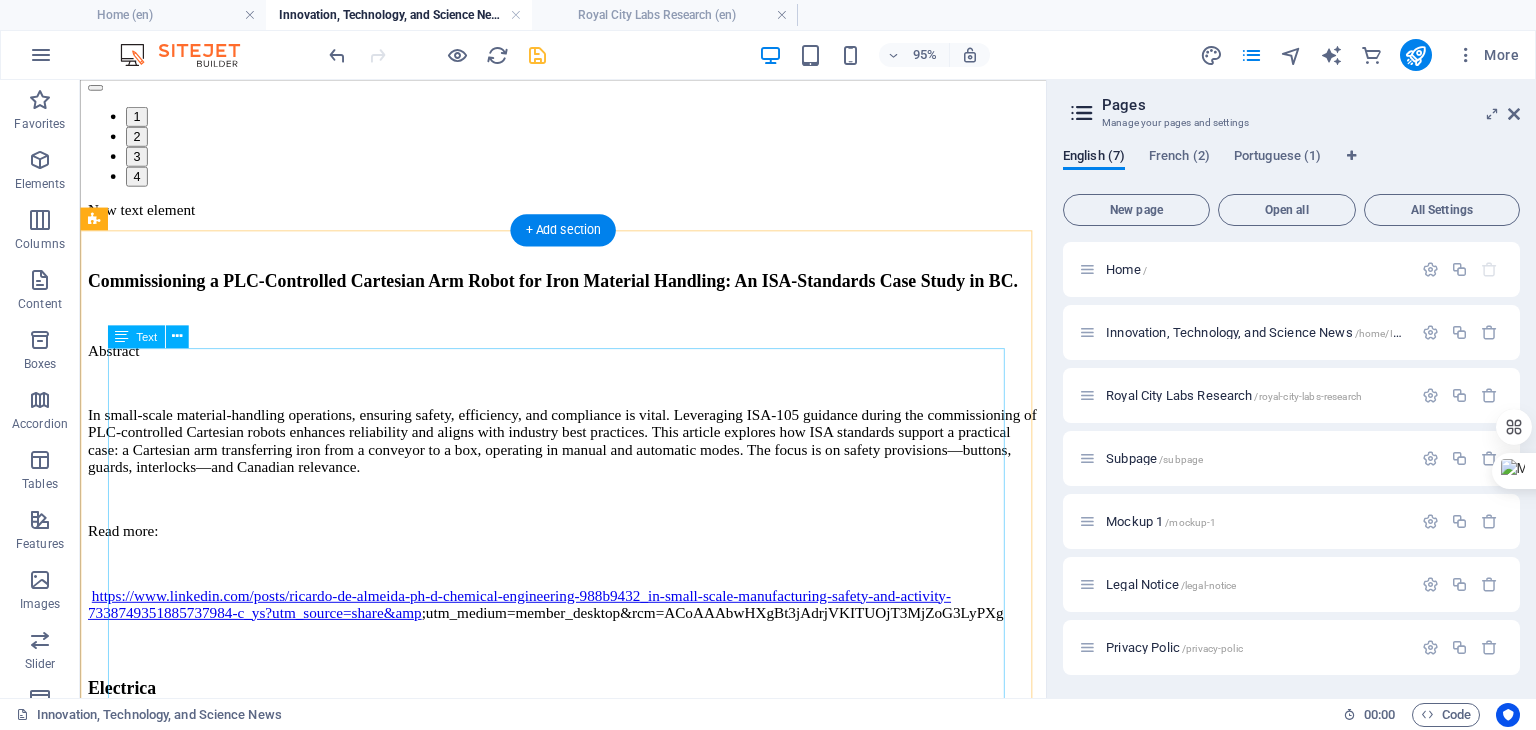 click on "Commissioning a PLC-Controlled Cartesian Arm Robot for Iron Material Handling: An ISA‑Standards Case Study in BC. Abstract In small-scale material‑handling operations, ensuring safety, efficiency, and compliance is vital. Leveraging ISA-105 guidance during the commissioning of PLC-controlled Cartesian robots enhances reliability and aligns with industry best practices. This article explores how ISA standards support a practical case: a Cartesian arm transferring iron from a conveyor to a box, operating in manual and automatic modes. The focus is on safety provisions—buttons, guards, interlocks—and Canadian relevance. Read more:  https://www.linkedin.com/posts/ricardo-de-almeida-ph-d-chemical-engineering-988b9432_in-small-scale-manufacturing-safety-and-activity-7338749351885737984-c_ys?utm_source=share&amp ;utm_medium=member_desktop&rcm=ACoAAAbwHXgBt3jAdrjVKITUOjT3MjZoG3LyPXg Electrica l" at bounding box center [588, 563] 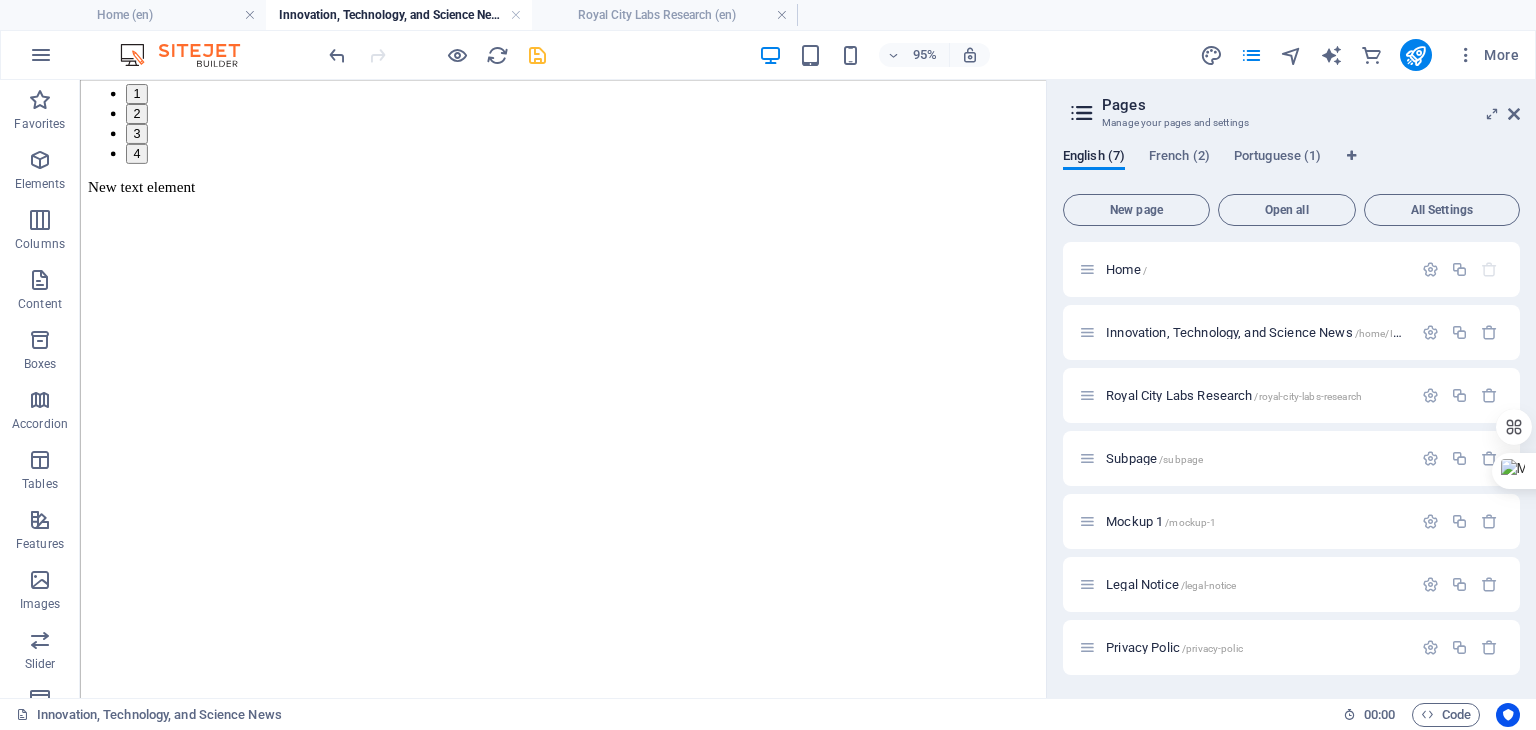 click at bounding box center [588, 54] 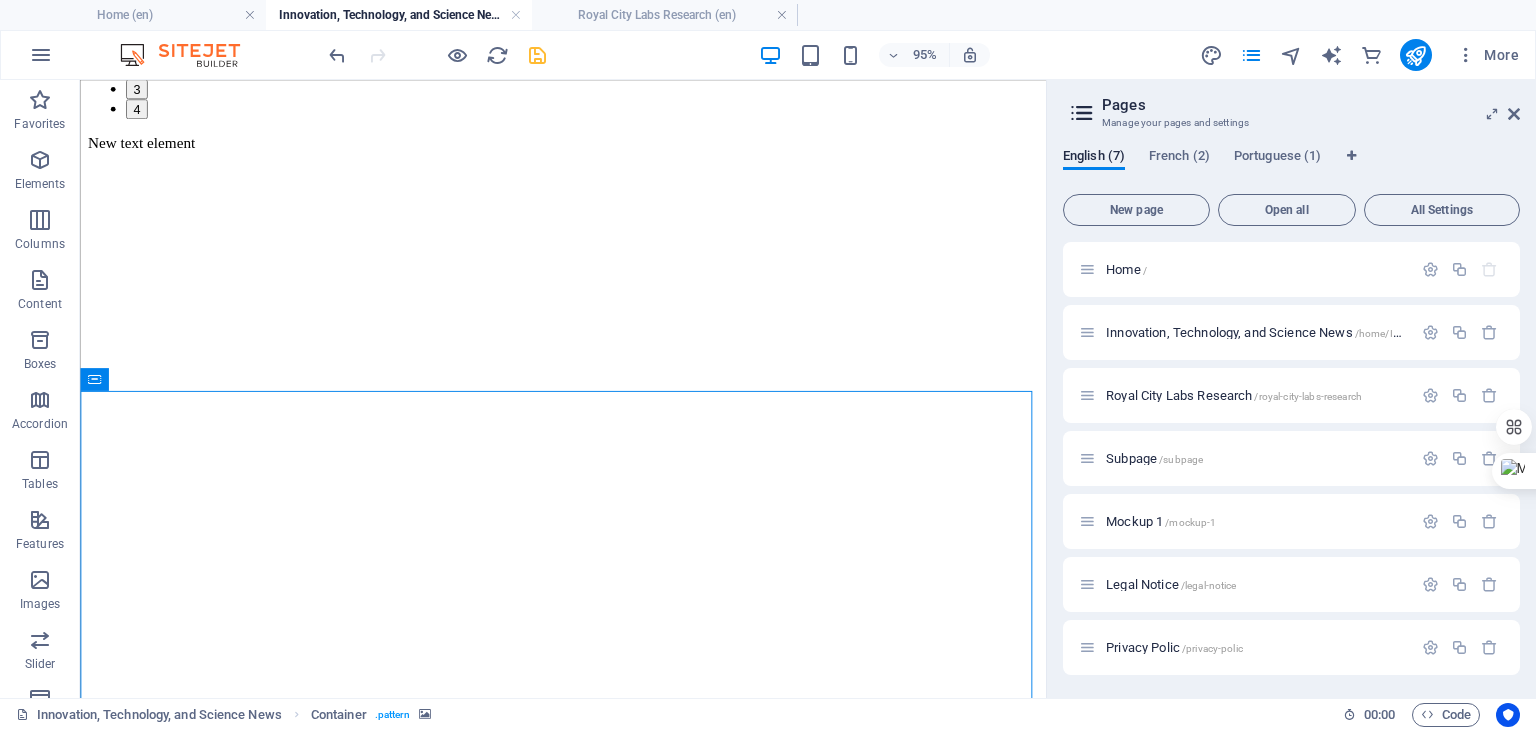 scroll, scrollTop: 1524, scrollLeft: 0, axis: vertical 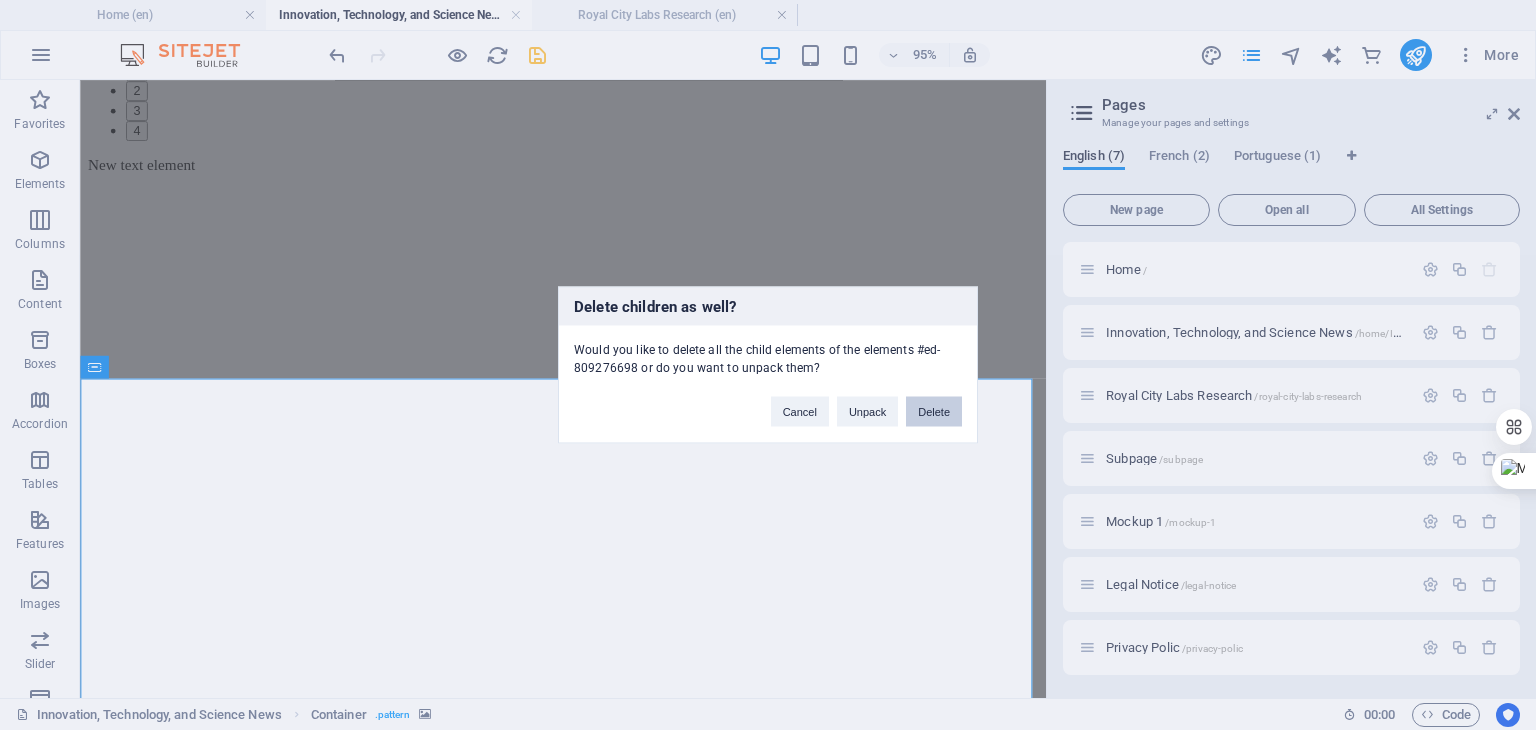 click on "Delete" at bounding box center [934, 412] 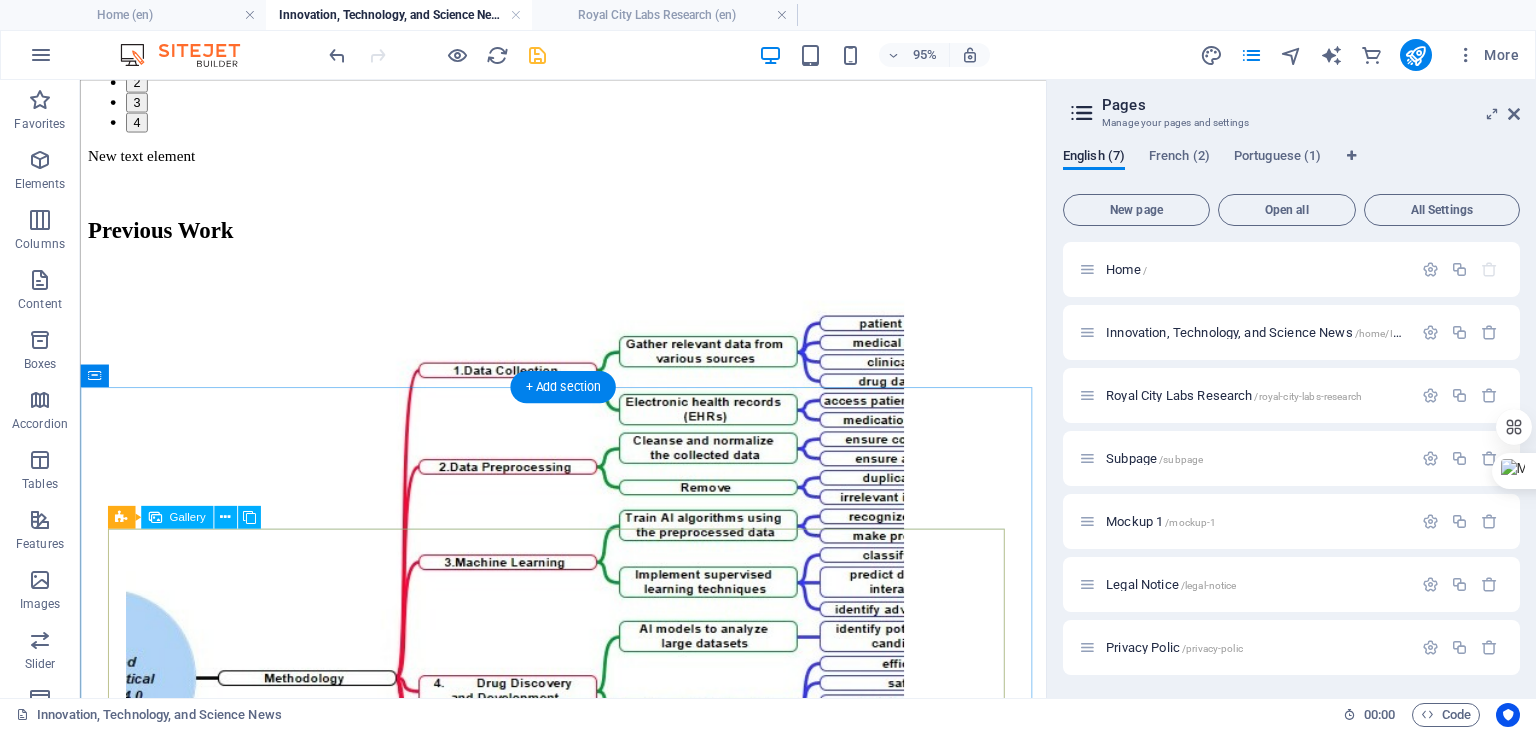 scroll, scrollTop: 1537, scrollLeft: 0, axis: vertical 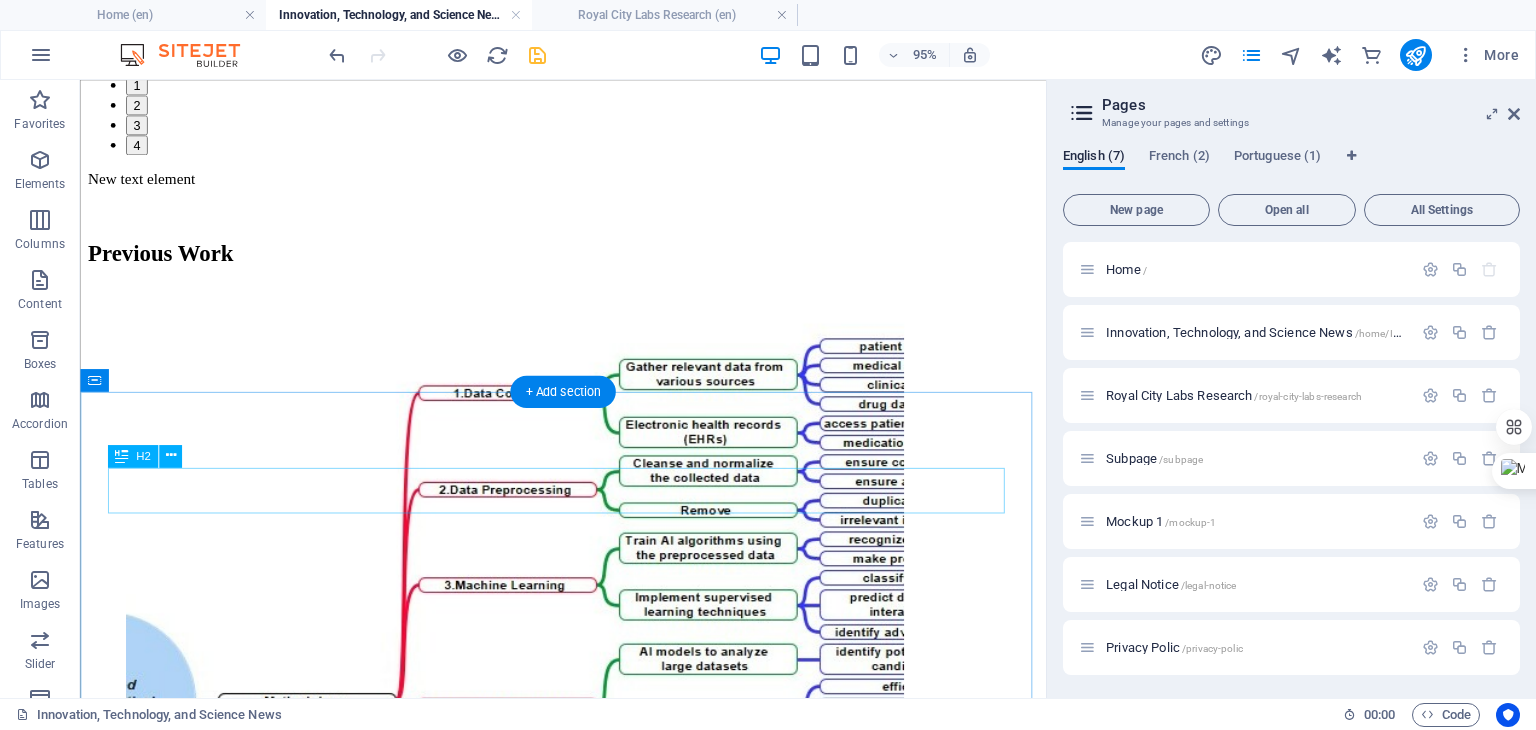 click on "Previous Work" at bounding box center (588, 262) 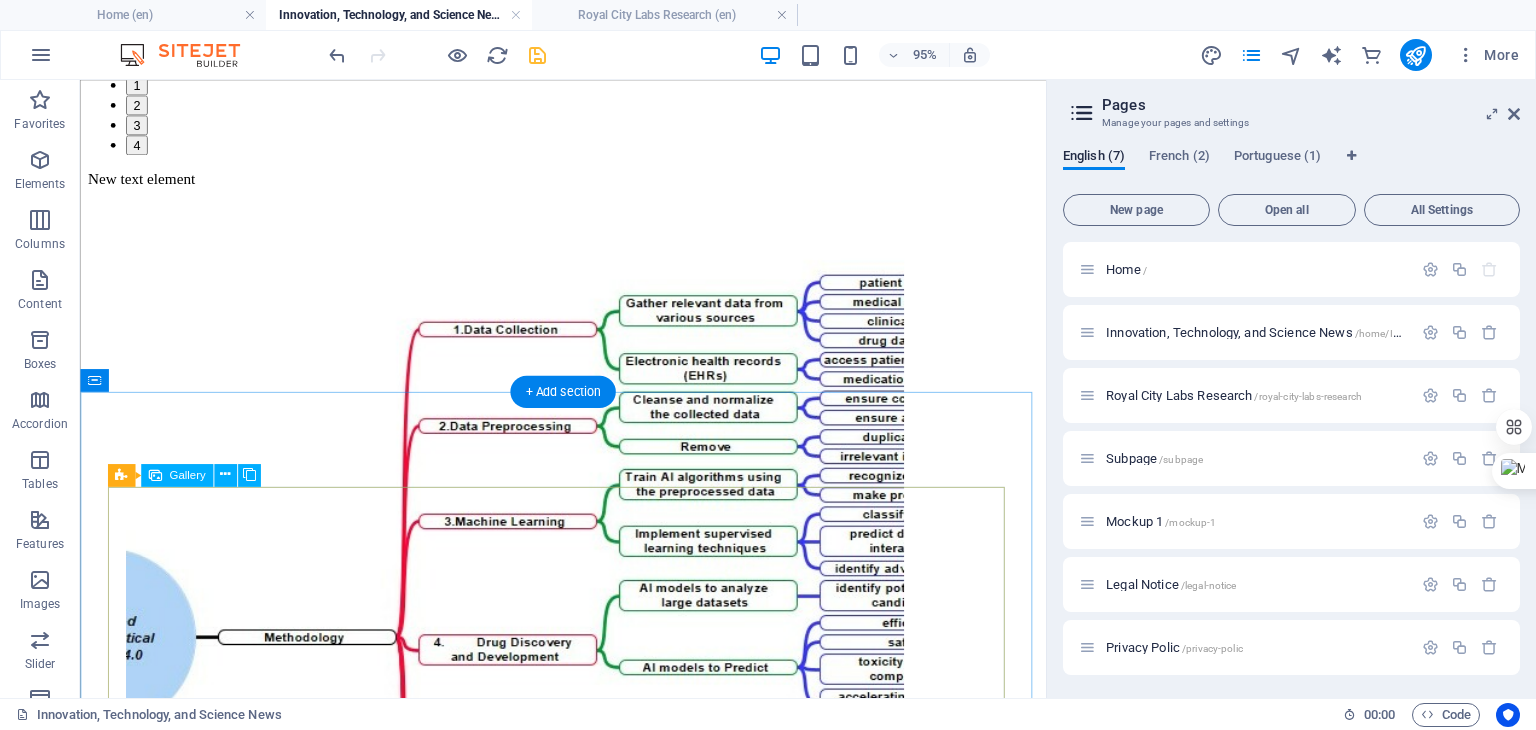 click at bounding box center (528, 660) 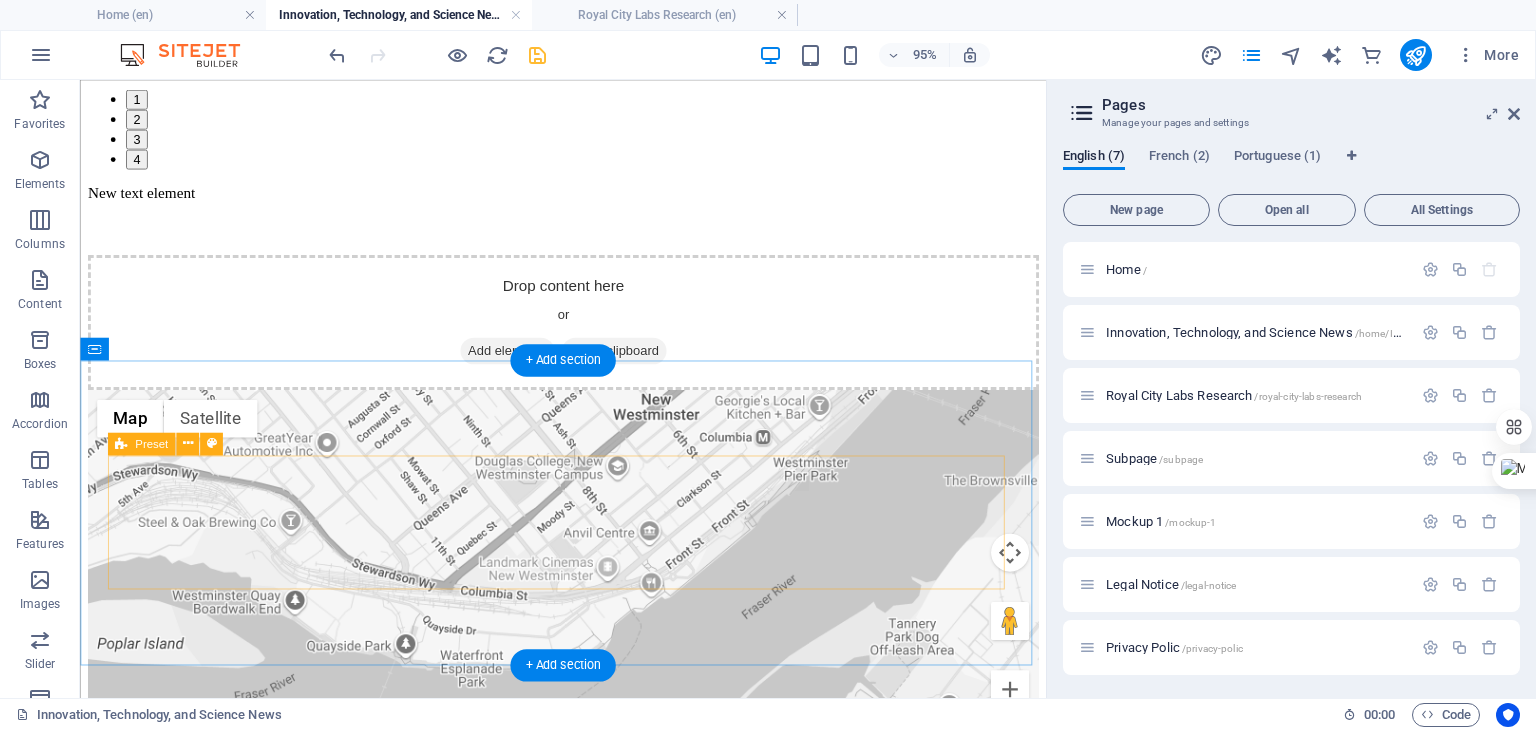 scroll, scrollTop: 1572, scrollLeft: 0, axis: vertical 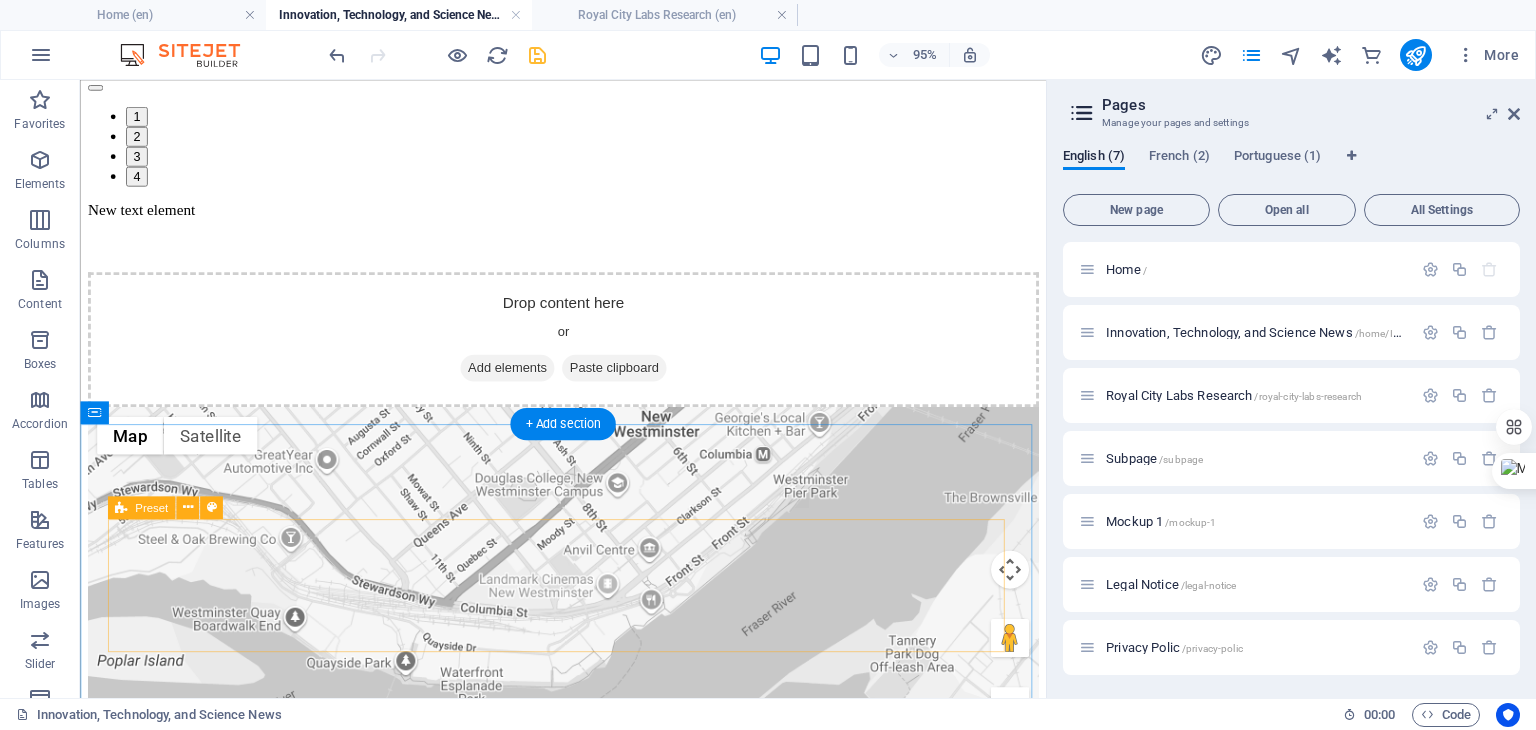 click on "Drop content here or  Add elements  Paste clipboard" at bounding box center [588, 353] 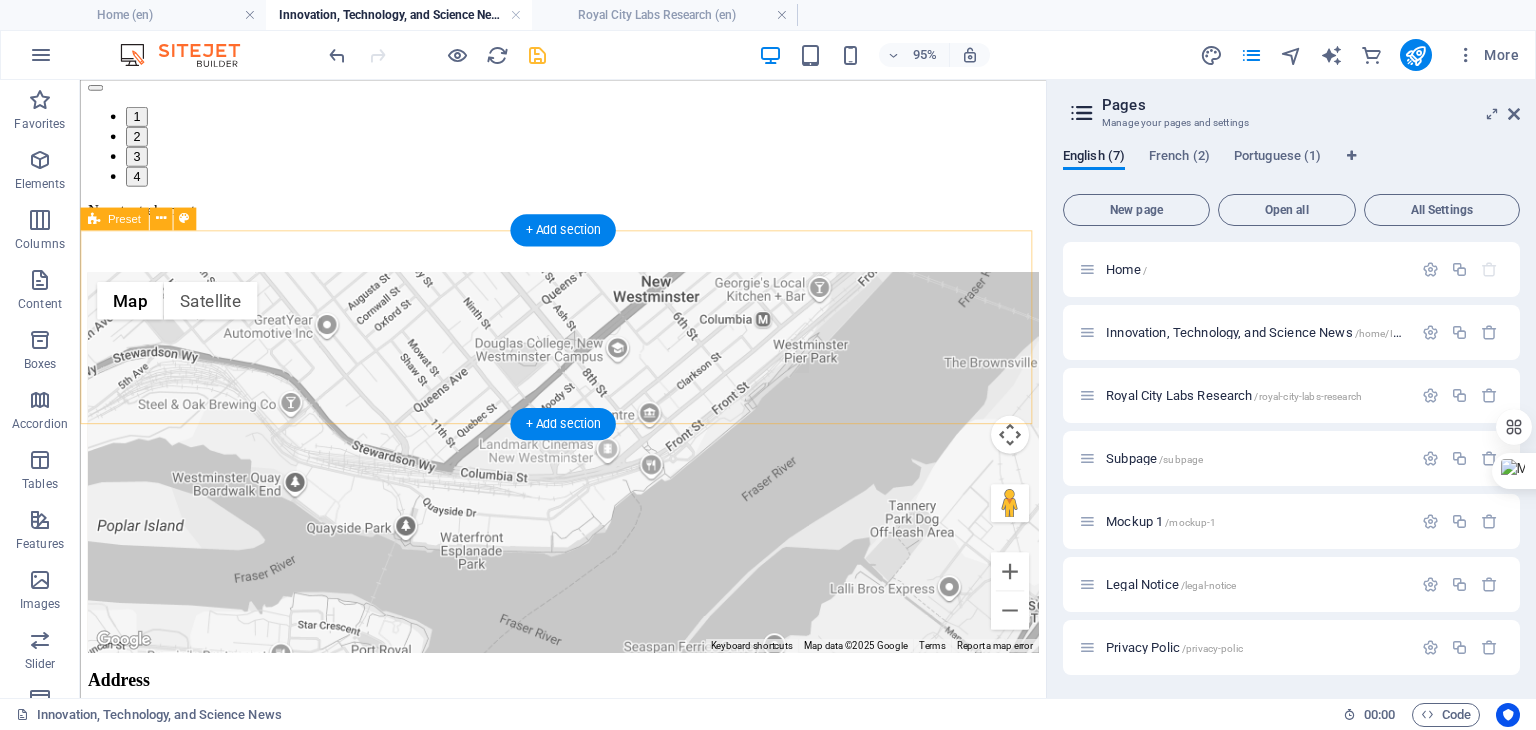 click on "New text element" at bounding box center [588, 235] 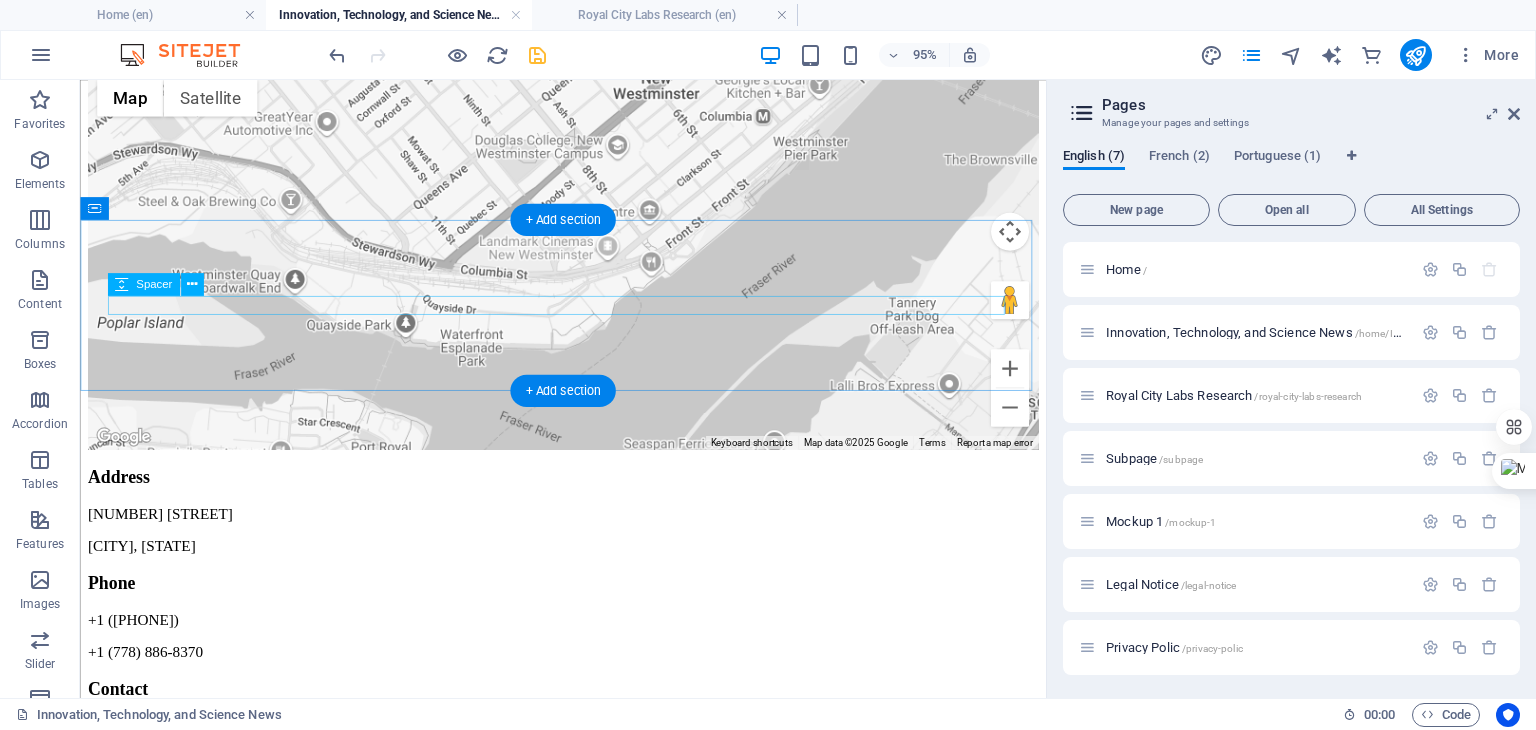 scroll, scrollTop: 1476, scrollLeft: 0, axis: vertical 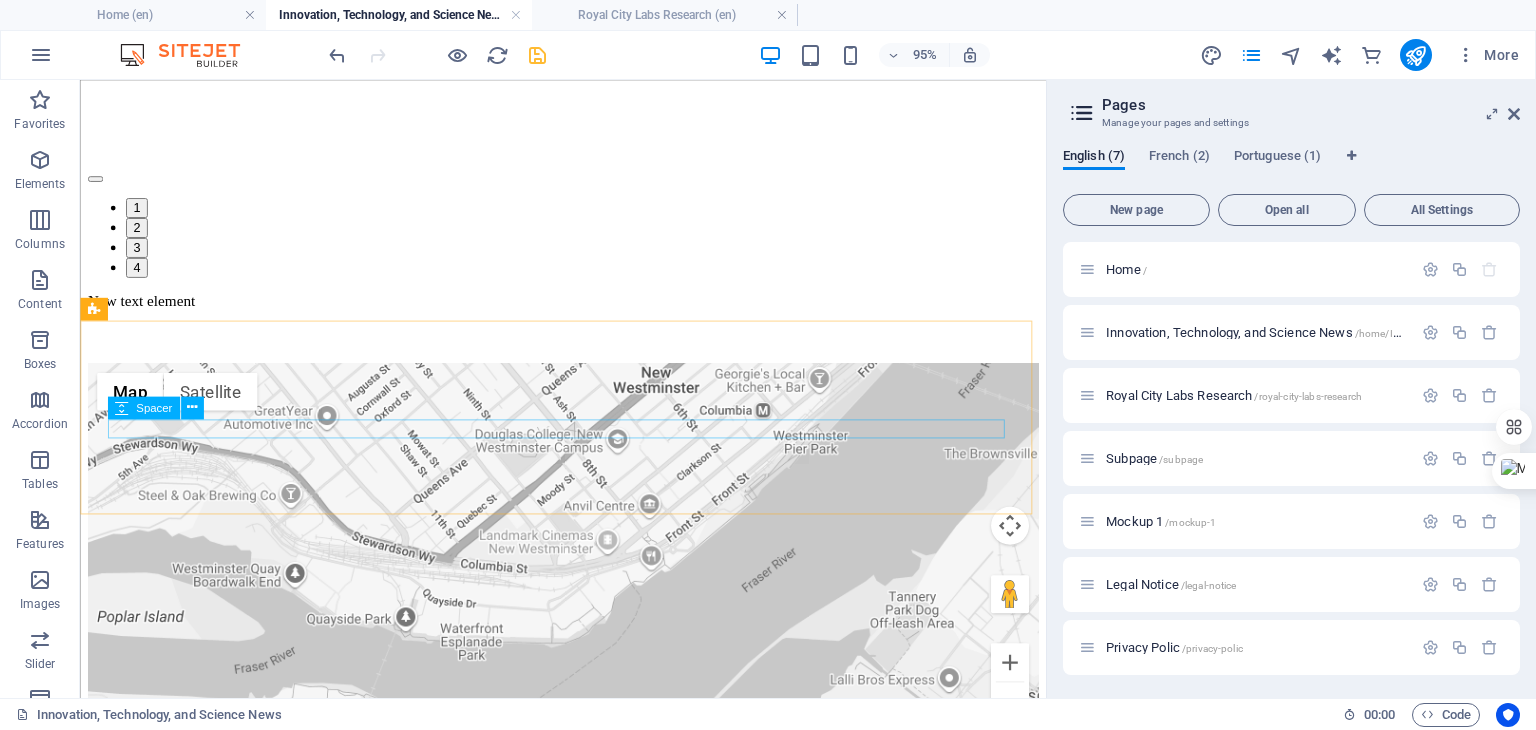 click on "Spacer" at bounding box center [154, 407] 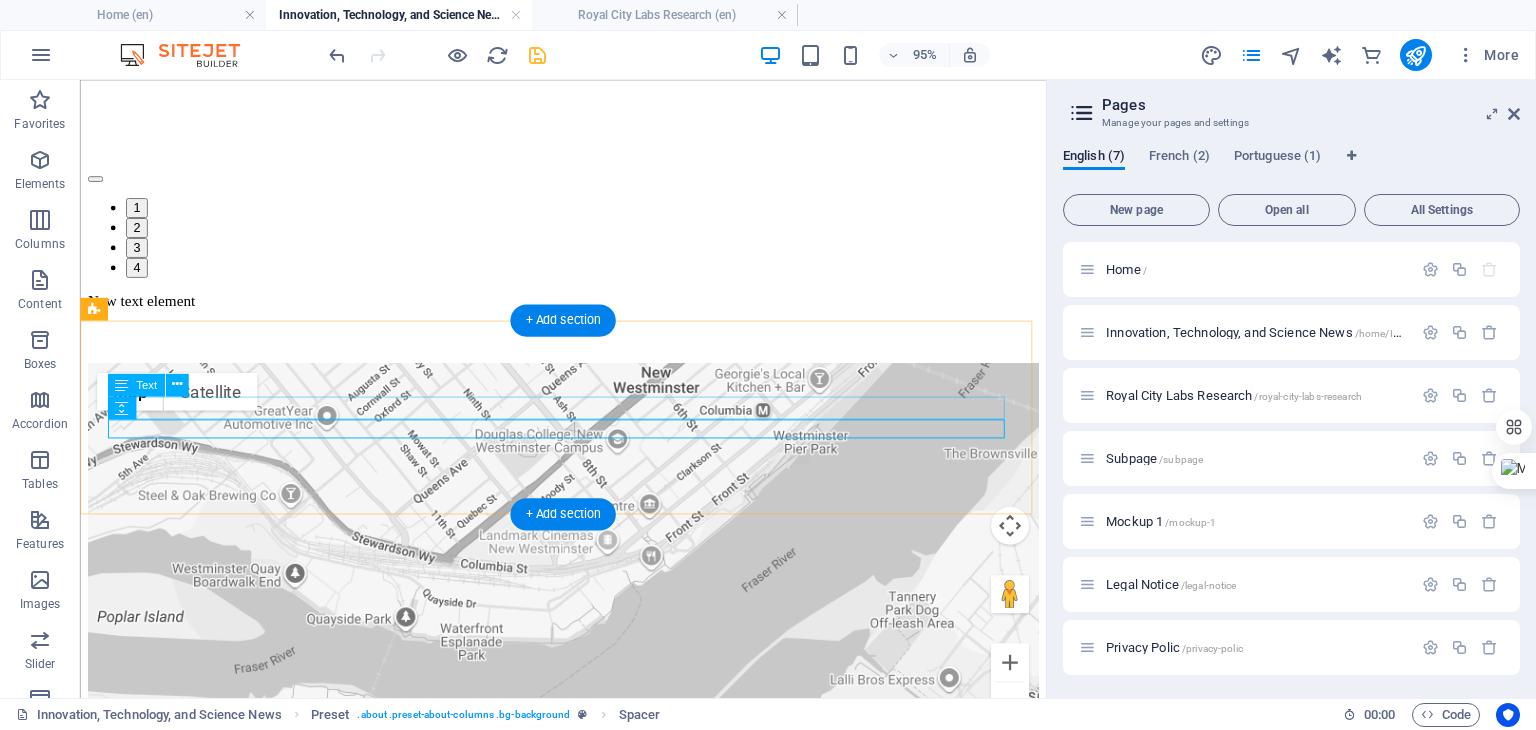 click on "New text element" at bounding box center [588, 313] 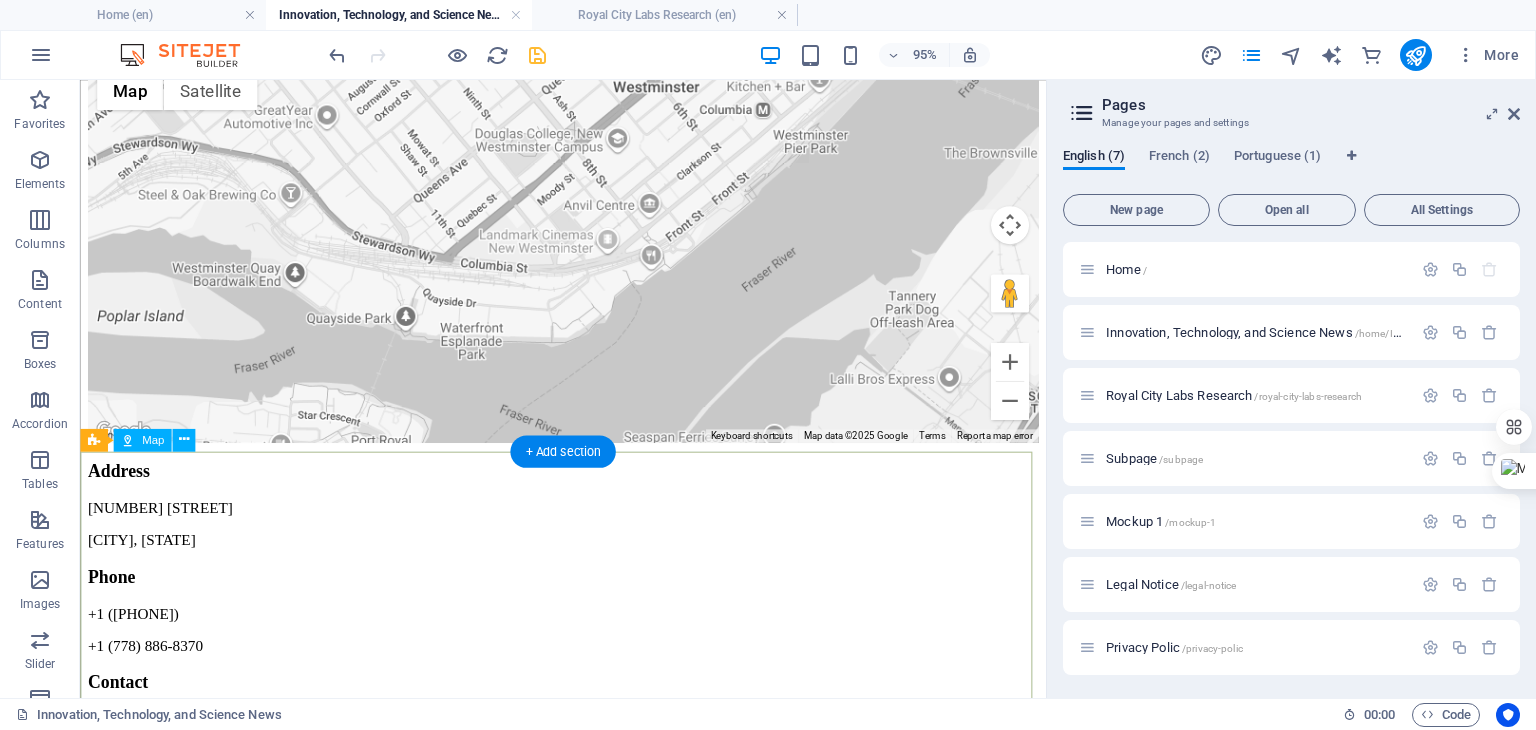 scroll, scrollTop: 1636, scrollLeft: 0, axis: vertical 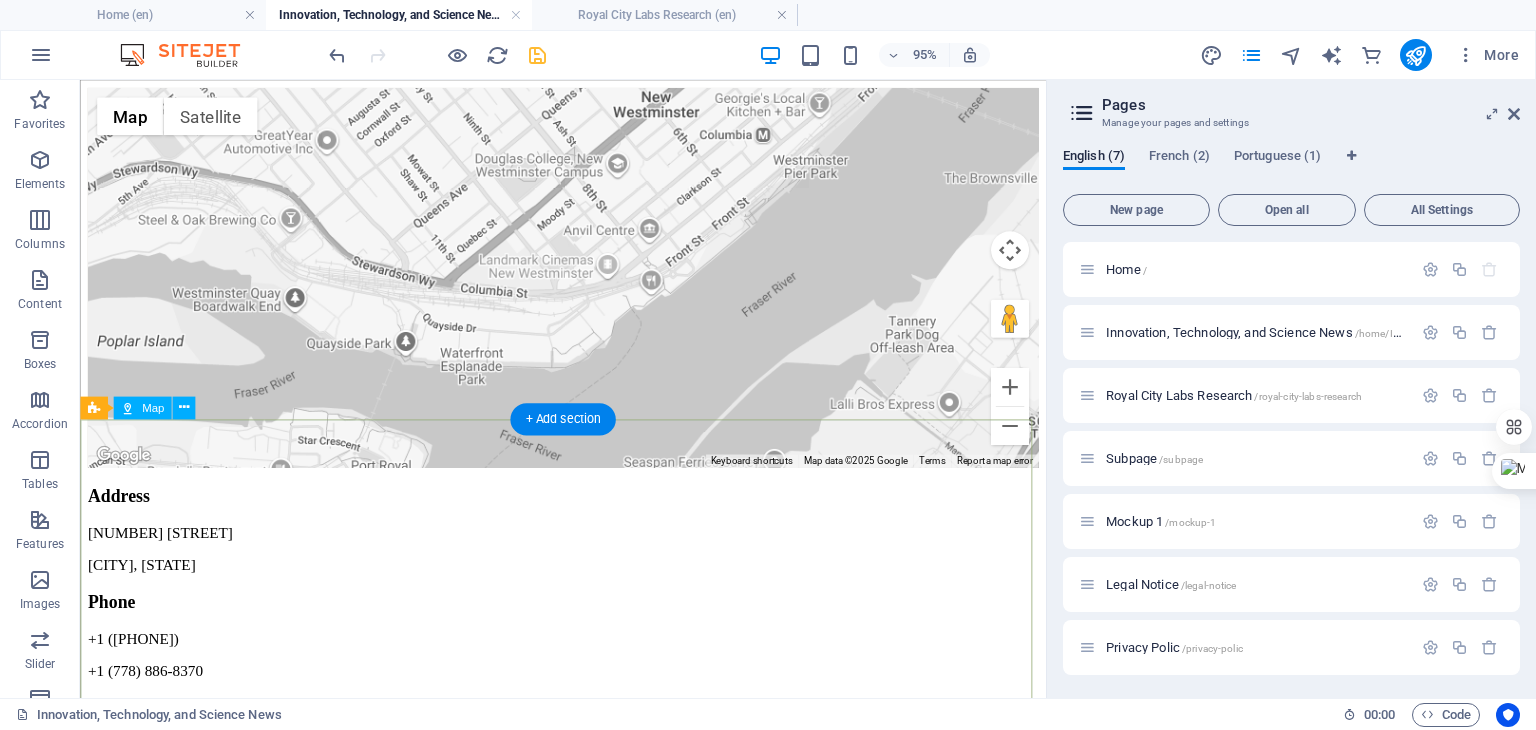 click on "← Move left → Move right ↑ Move up ↓ Move down + Zoom in - Zoom out Home Jump left by 75% End Jump right by 75% Page Up Jump up by 75% Page Down Jump down by 75% Map Terrain Satellite Labels Keyboard shortcuts Map Data Map data ©2025 Google Map data ©2025 Google 200 m  Click to toggle between metric and imperial units Terms Report a map error" at bounding box center [588, 288] 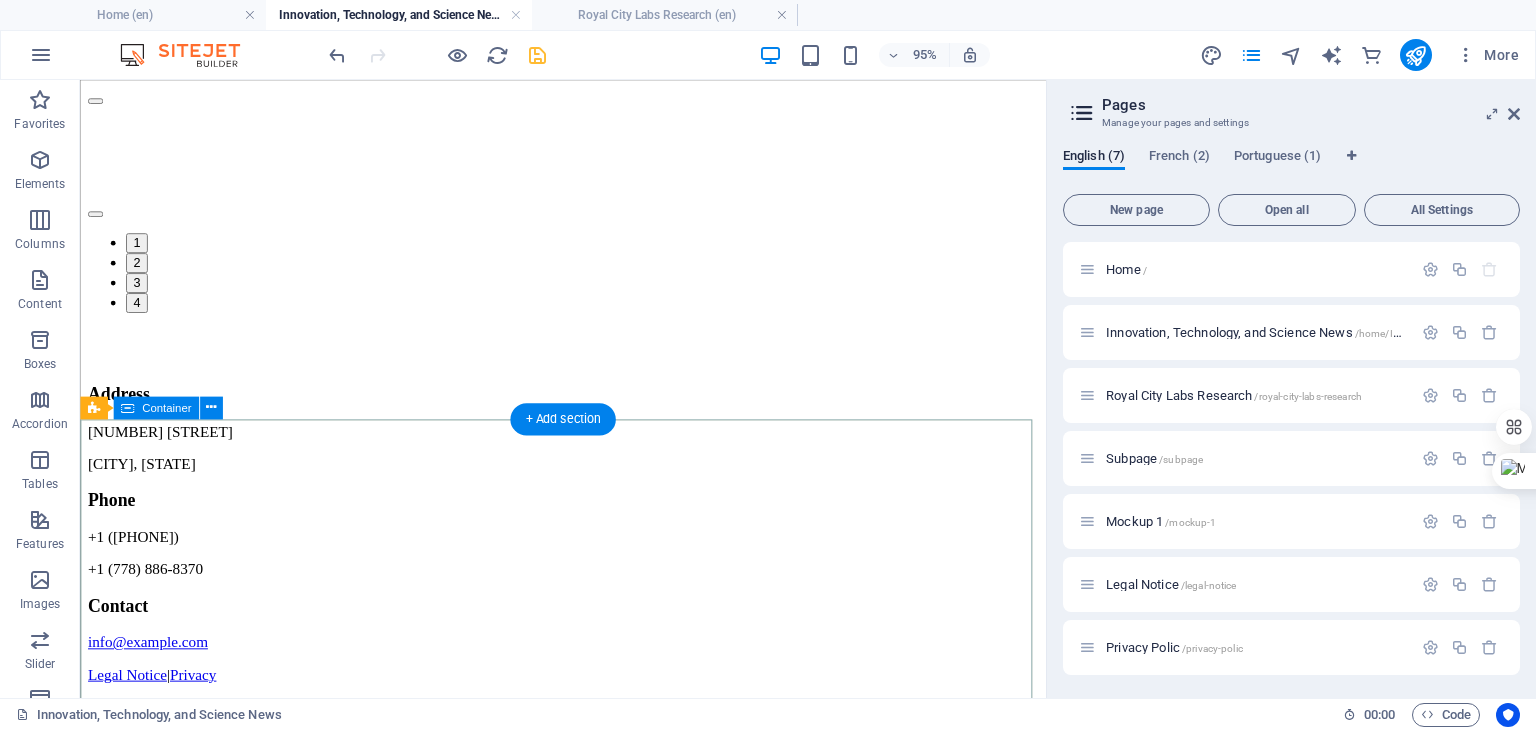 click on "Address [NUMBER] [STREET] [CITY], [STATE] Phone +1 ([PHONE]) +1 ([PHONE]) Contact info@example.com Legal Notice  |  Privacy" at bounding box center (588, 558) 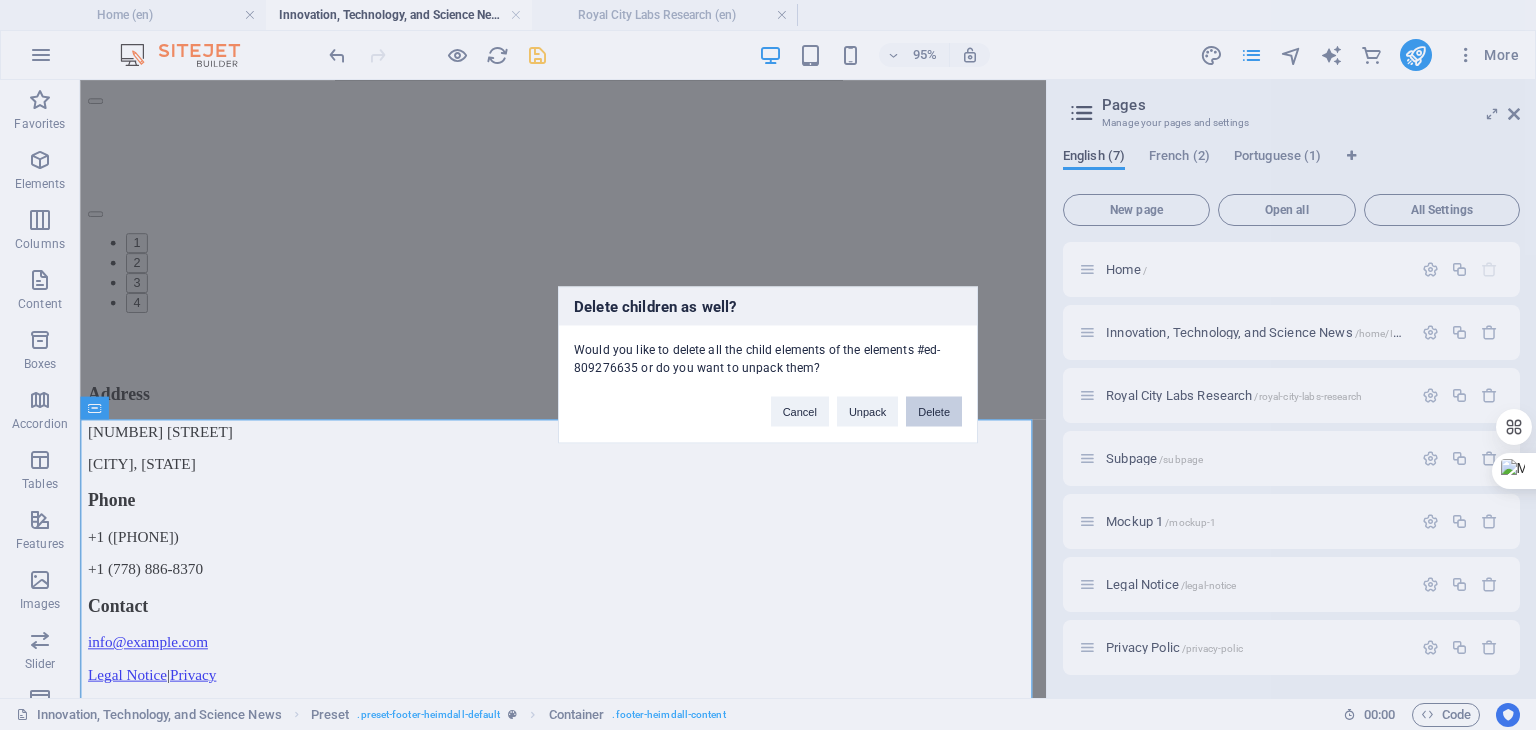 click on "Delete" at bounding box center (934, 412) 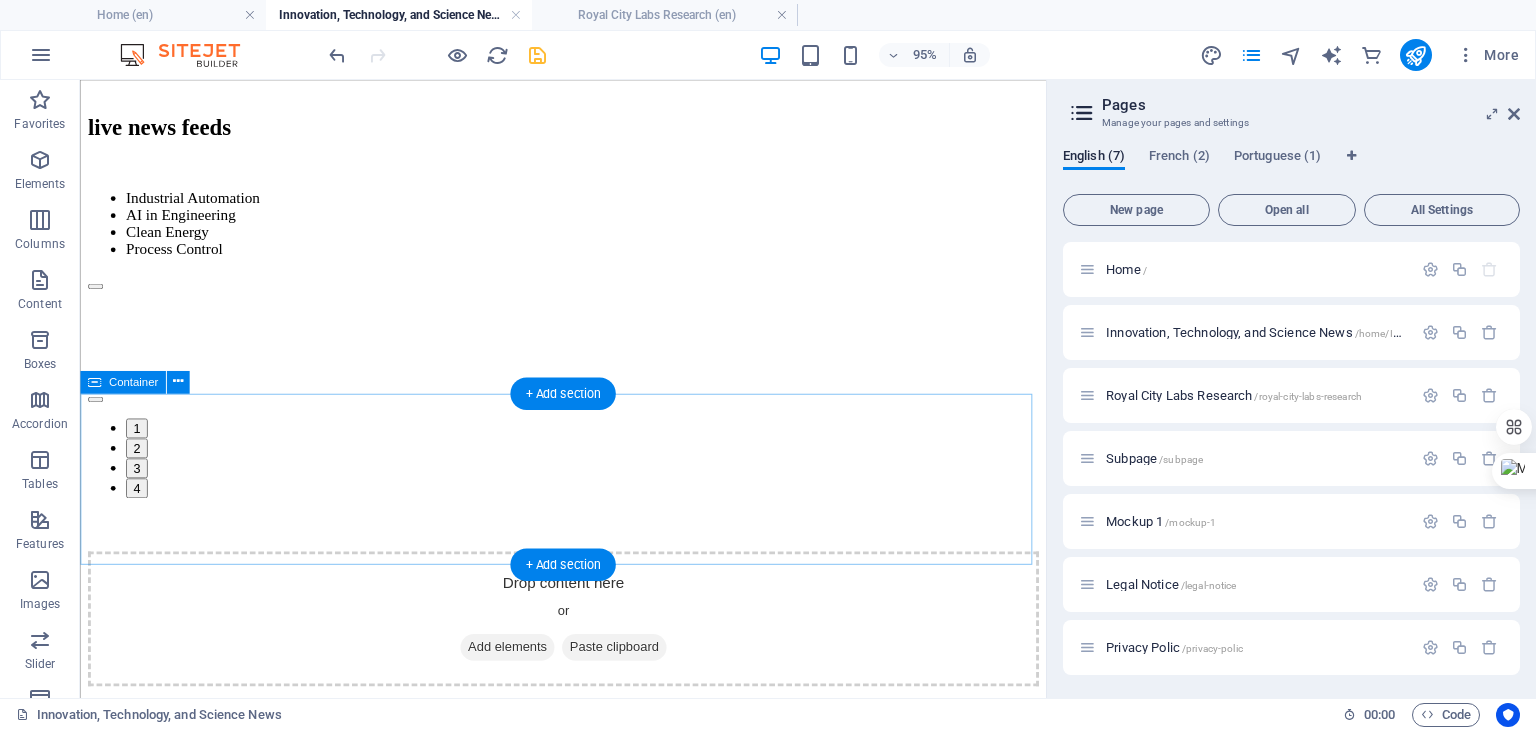 scroll, scrollTop: 1484, scrollLeft: 0, axis: vertical 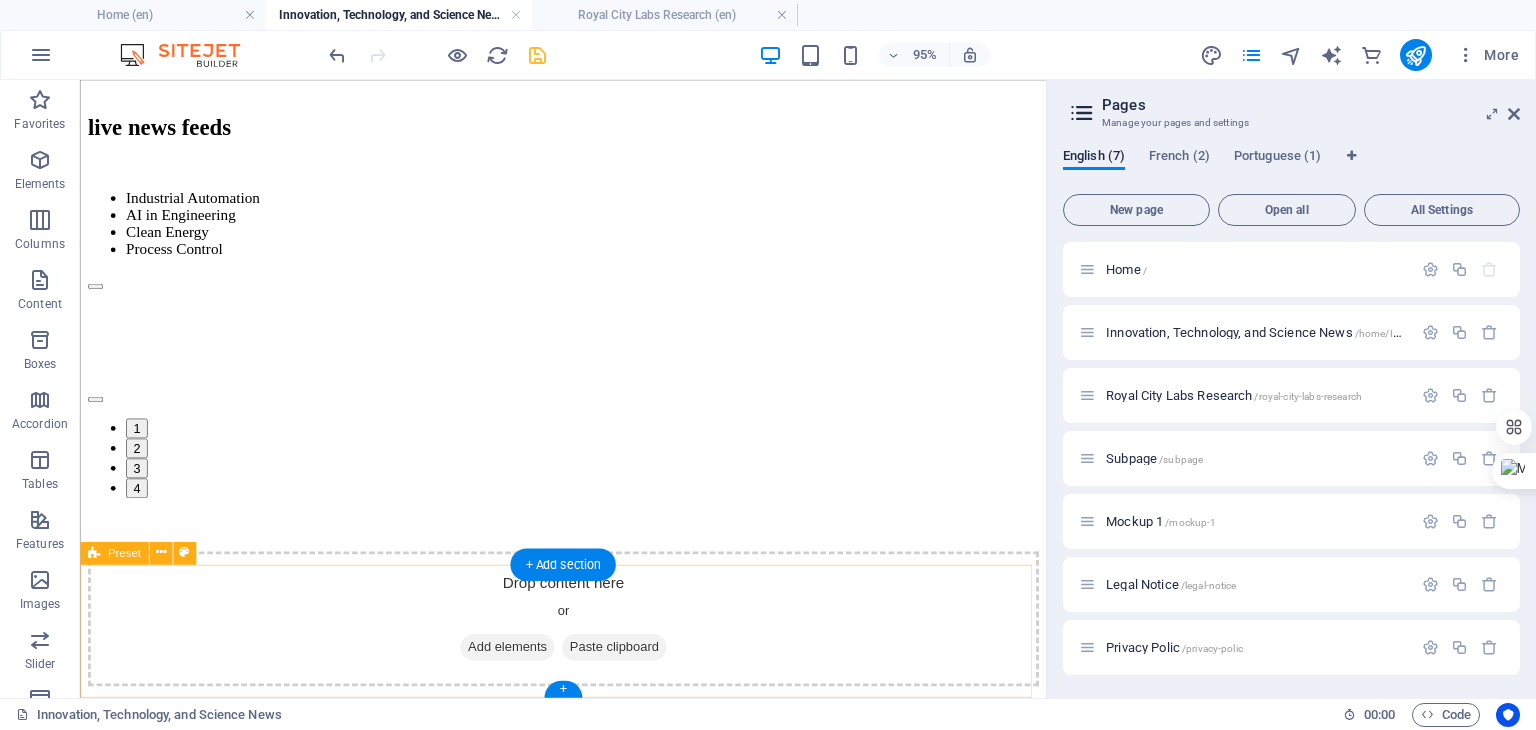 click on "Drop content here or  Add elements  Paste clipboard" at bounding box center [588, 647] 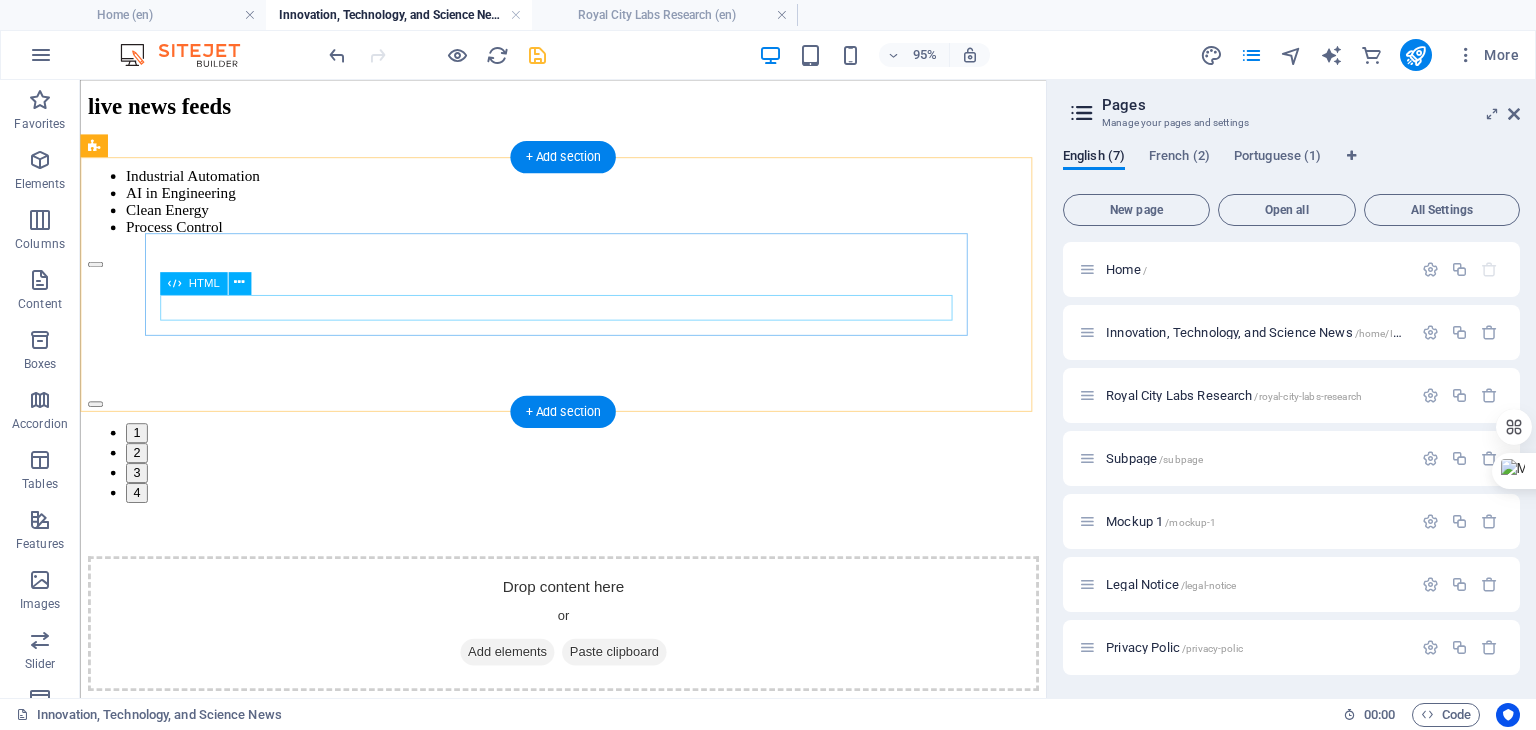 scroll, scrollTop: 1312, scrollLeft: 0, axis: vertical 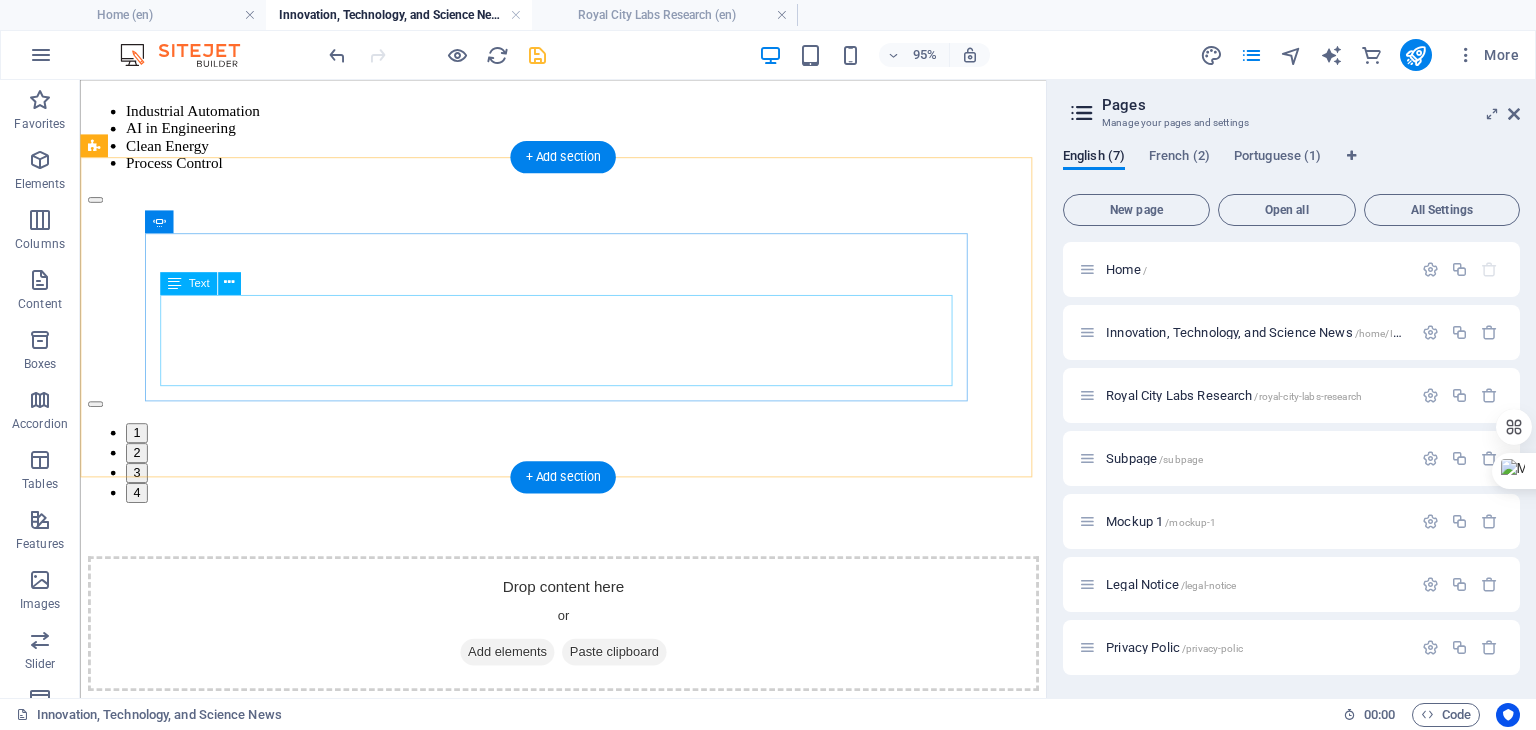 click on "Lorem ipsum dolor sit amet, consectetur adipisicing elit. Id, ipsum, quibusdam, temporibus harum culpa unde voluptatem possimus qui molestiae expedita ad aut necessitatibus vel incidunt placeat velit soluta a consectetur laborum illum nobis distinctio nisi facilis! Officiis, illum, aut, quasi dolorem laudantium fuga porro amet provident voluptatibus dicta mollitia neque!" at bounding box center [-1227, 398] 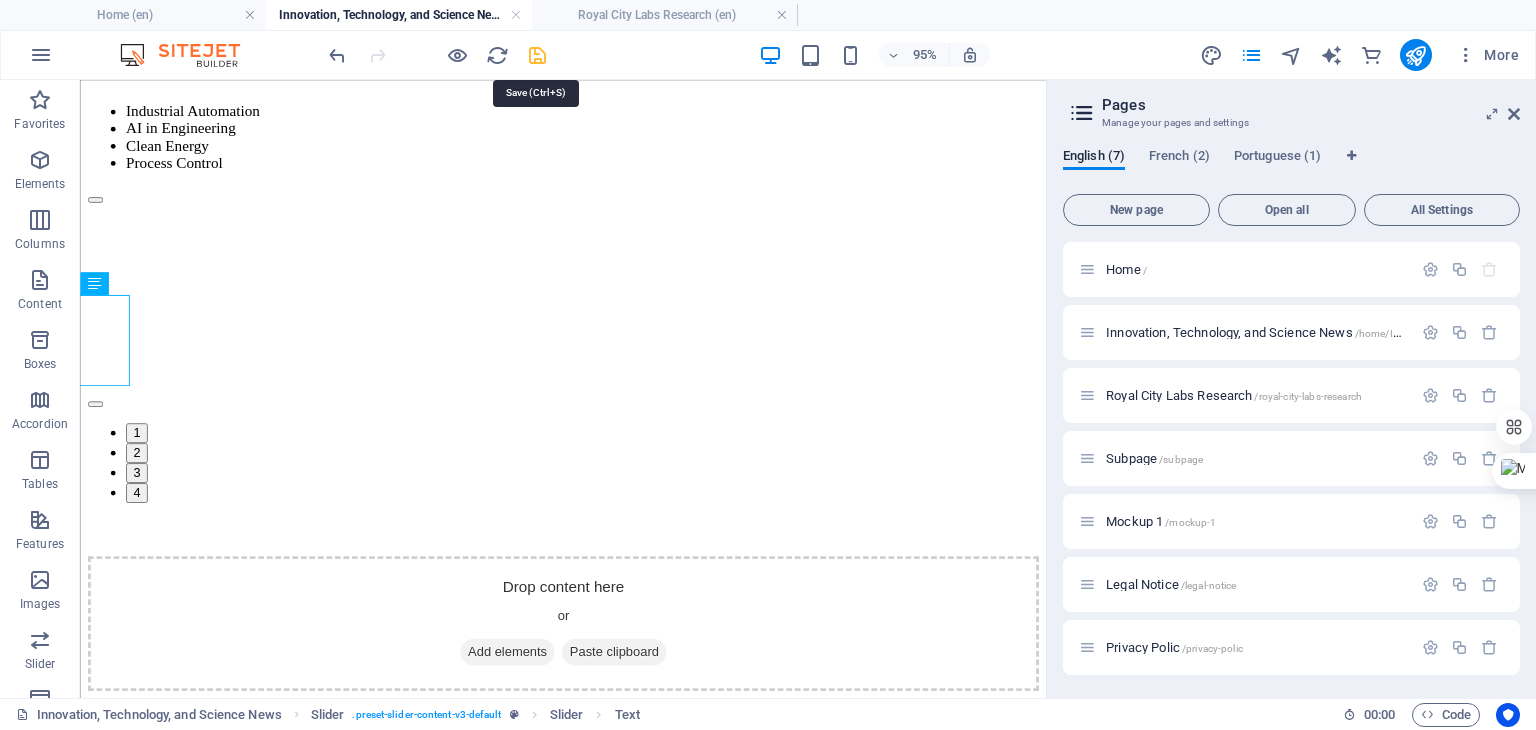 click at bounding box center (537, 55) 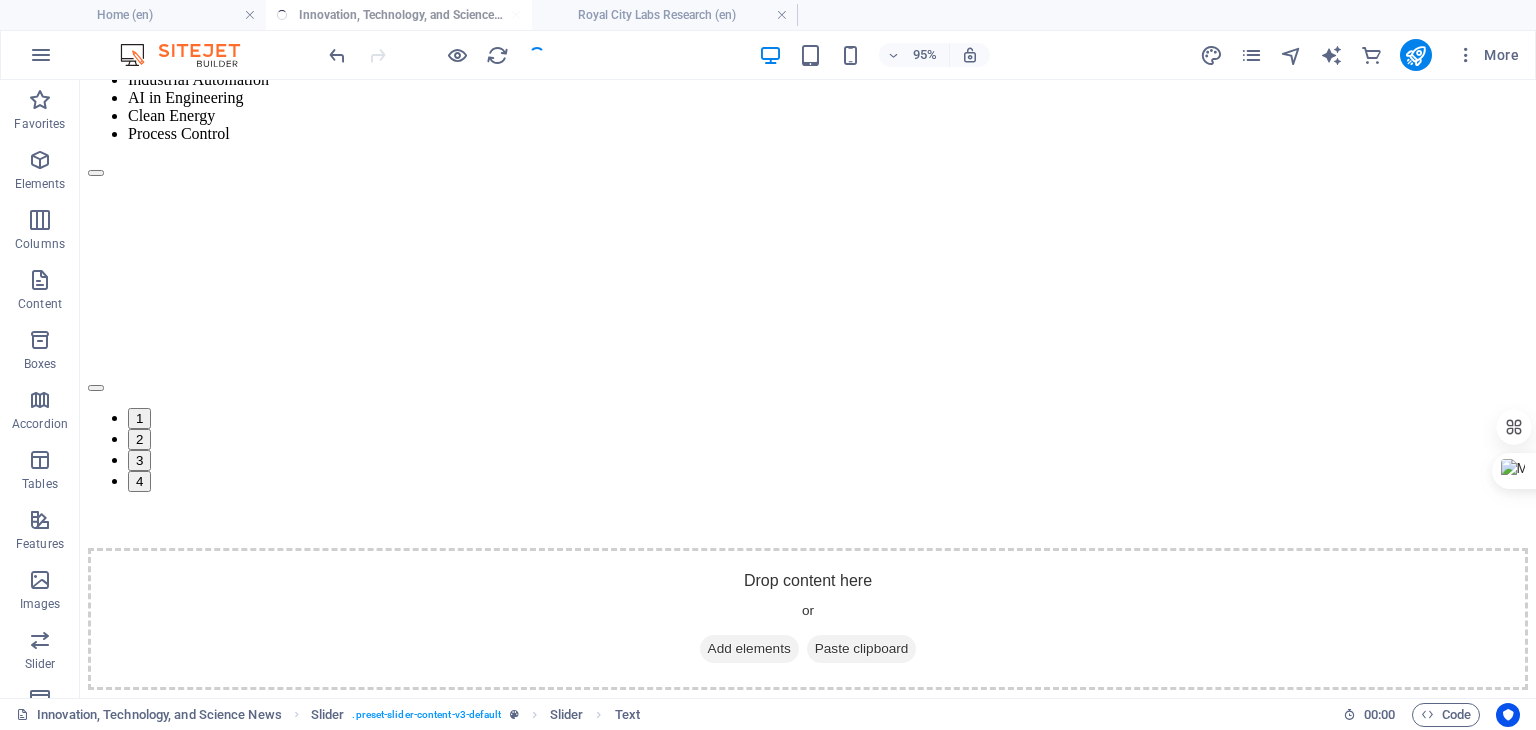 scroll, scrollTop: 1240, scrollLeft: 0, axis: vertical 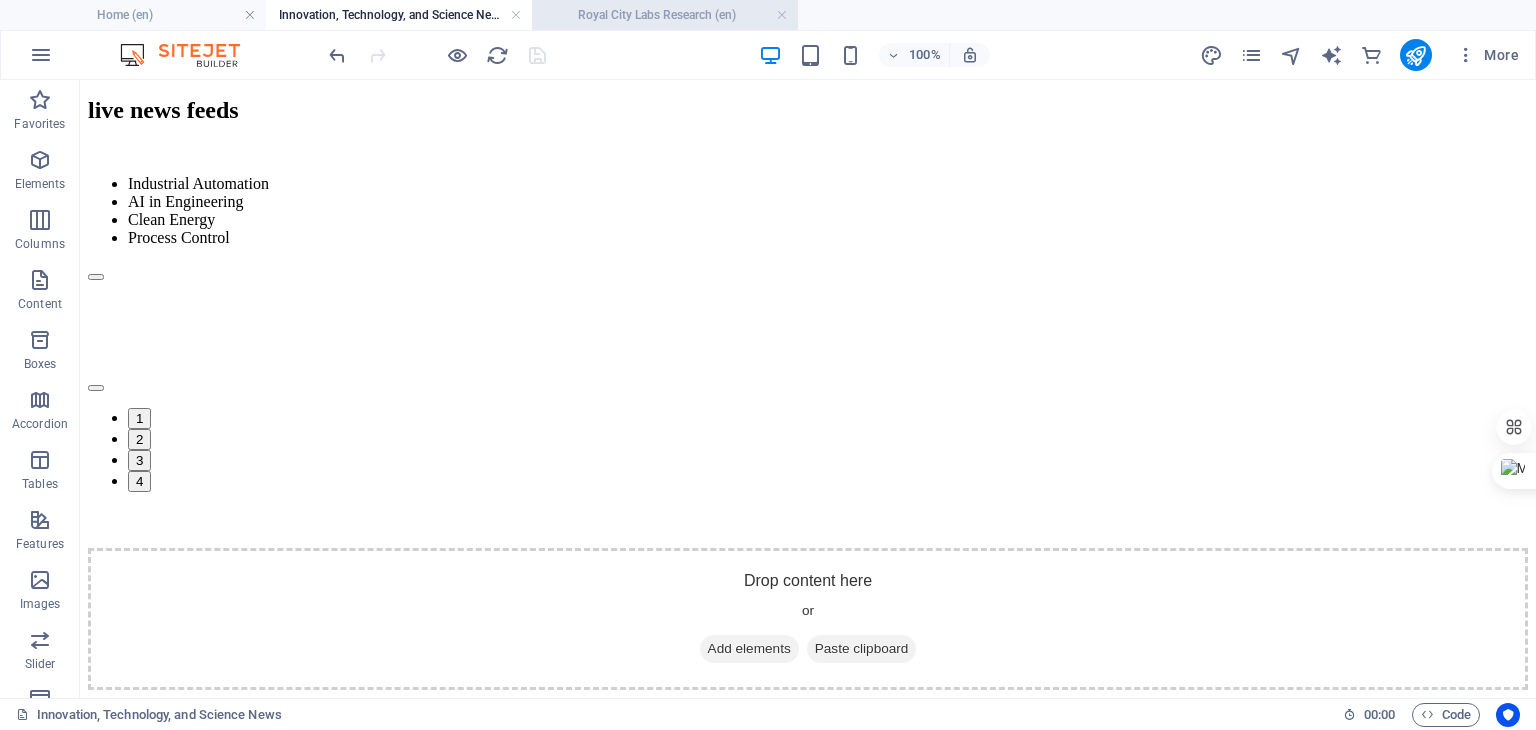click on "Royal City Labs Research (en)" at bounding box center (665, 15) 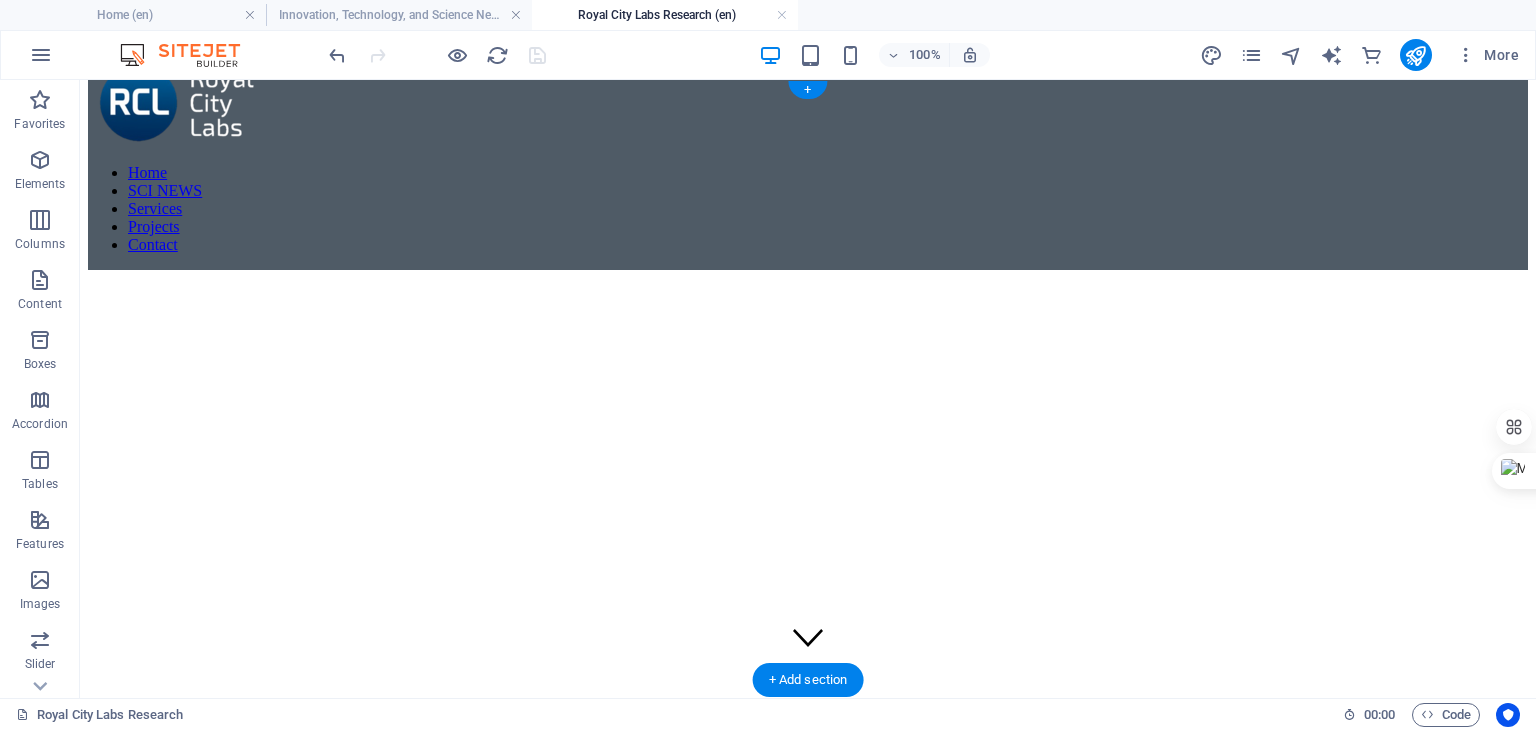 scroll, scrollTop: 0, scrollLeft: 0, axis: both 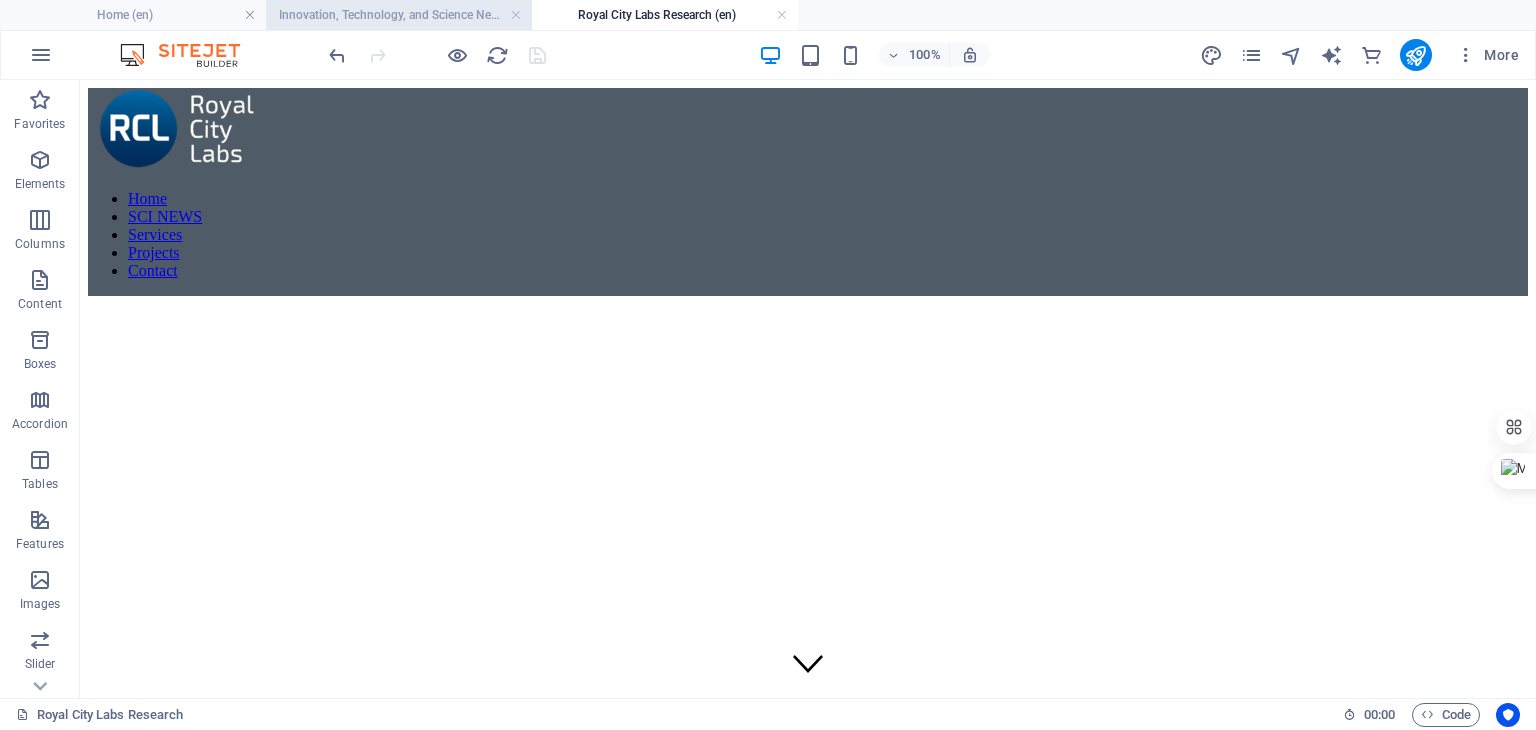 click on "Innovation, Technology, and Science News (en)" at bounding box center [399, 15] 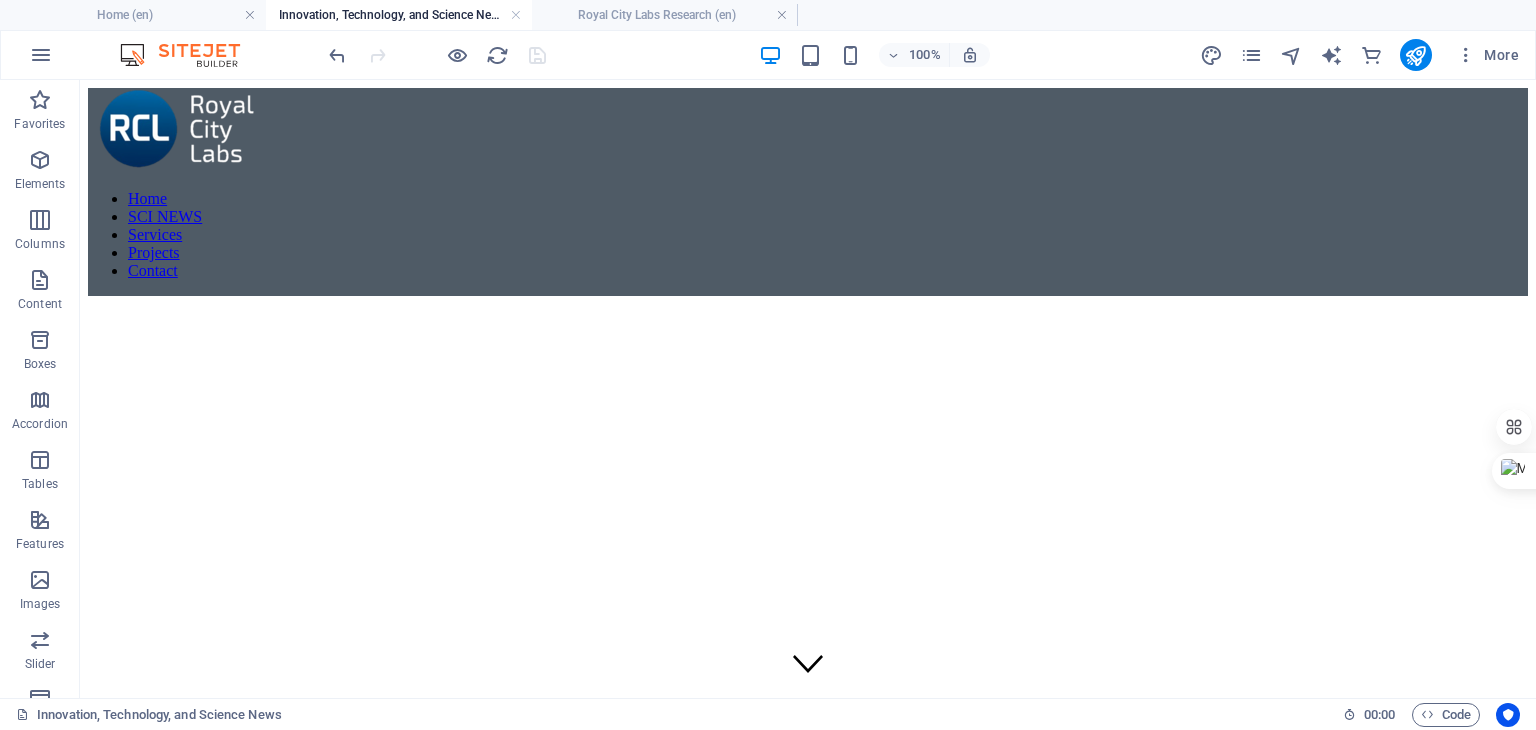 scroll, scrollTop: 1240, scrollLeft: 0, axis: vertical 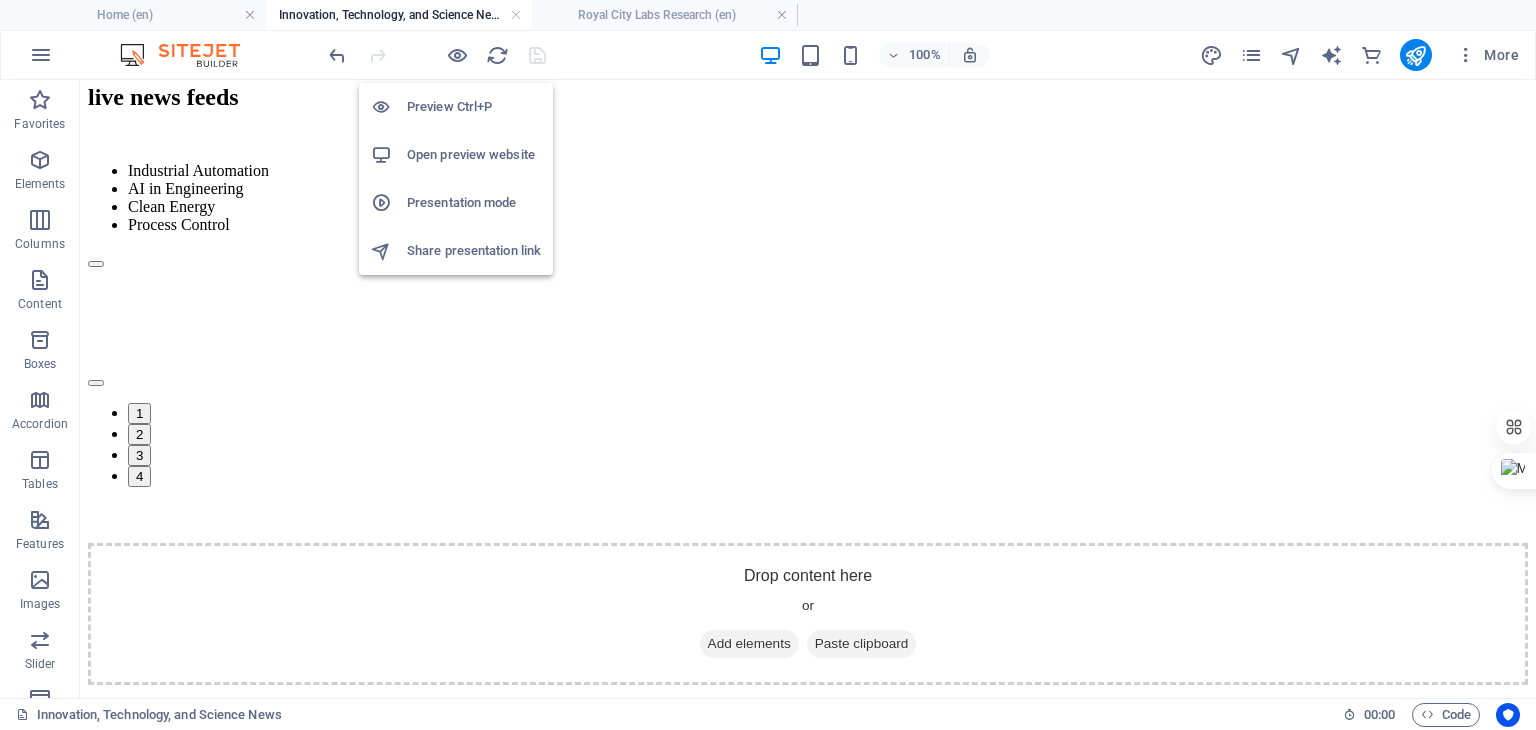 click on "Open preview website" at bounding box center [474, 155] 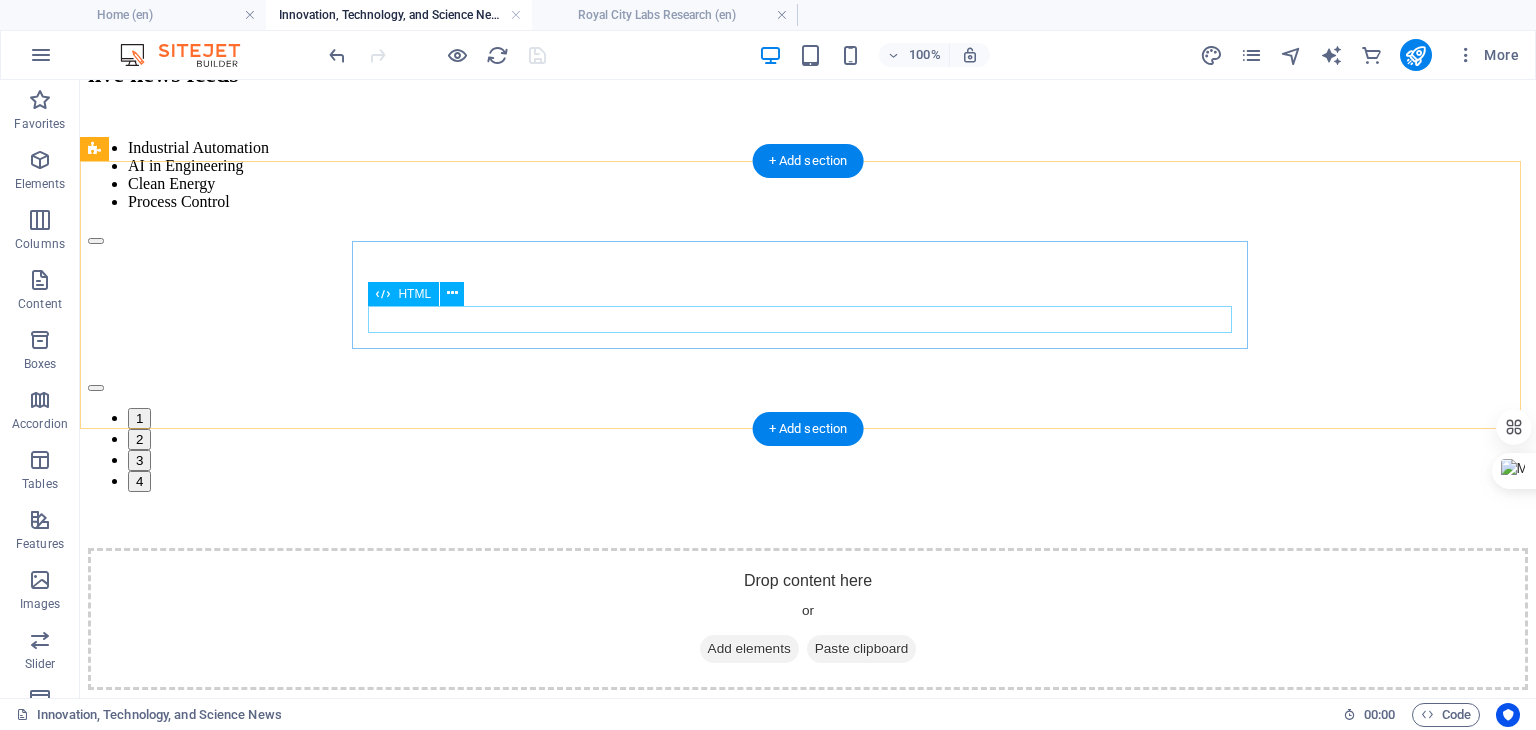 click at bounding box center [-376, 359] 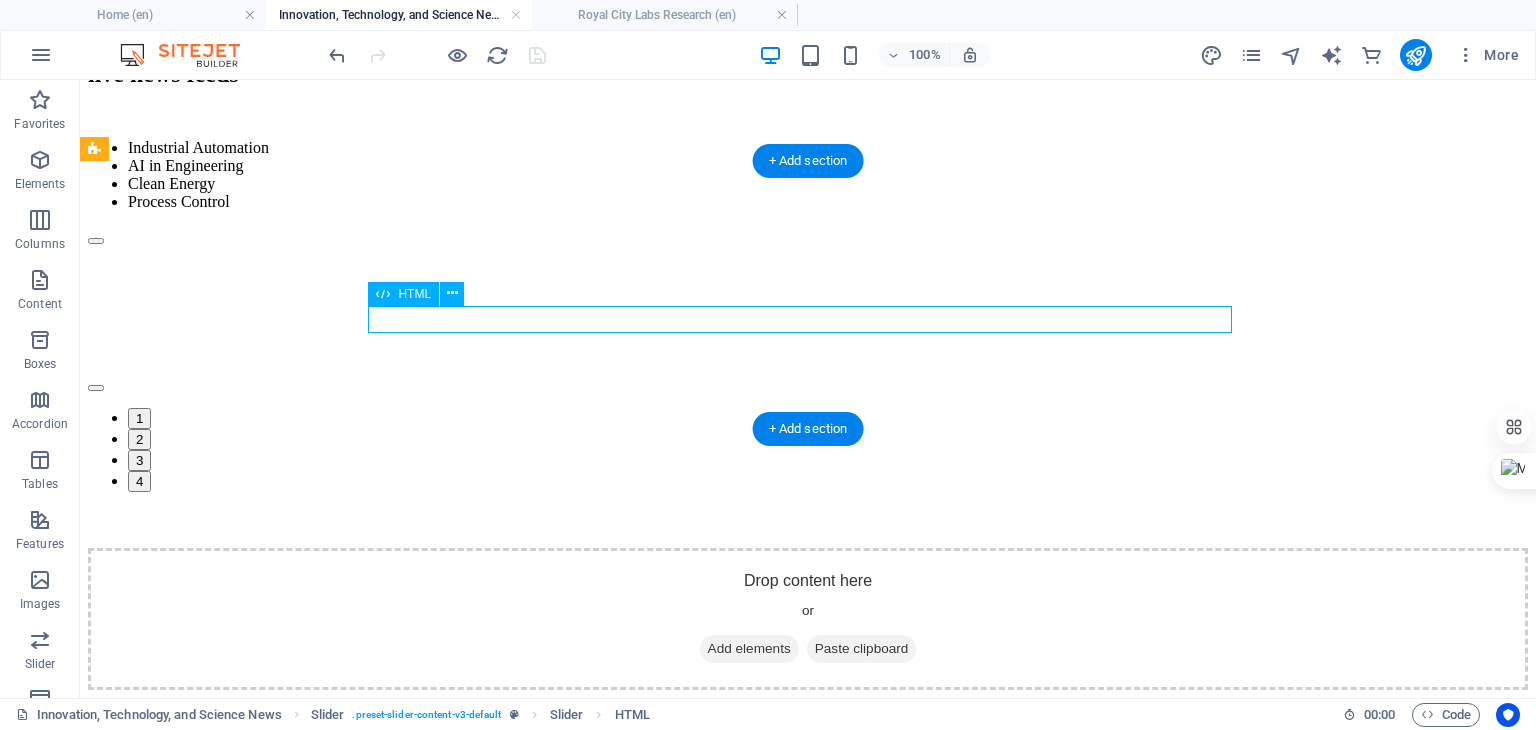 click at bounding box center [-376, 359] 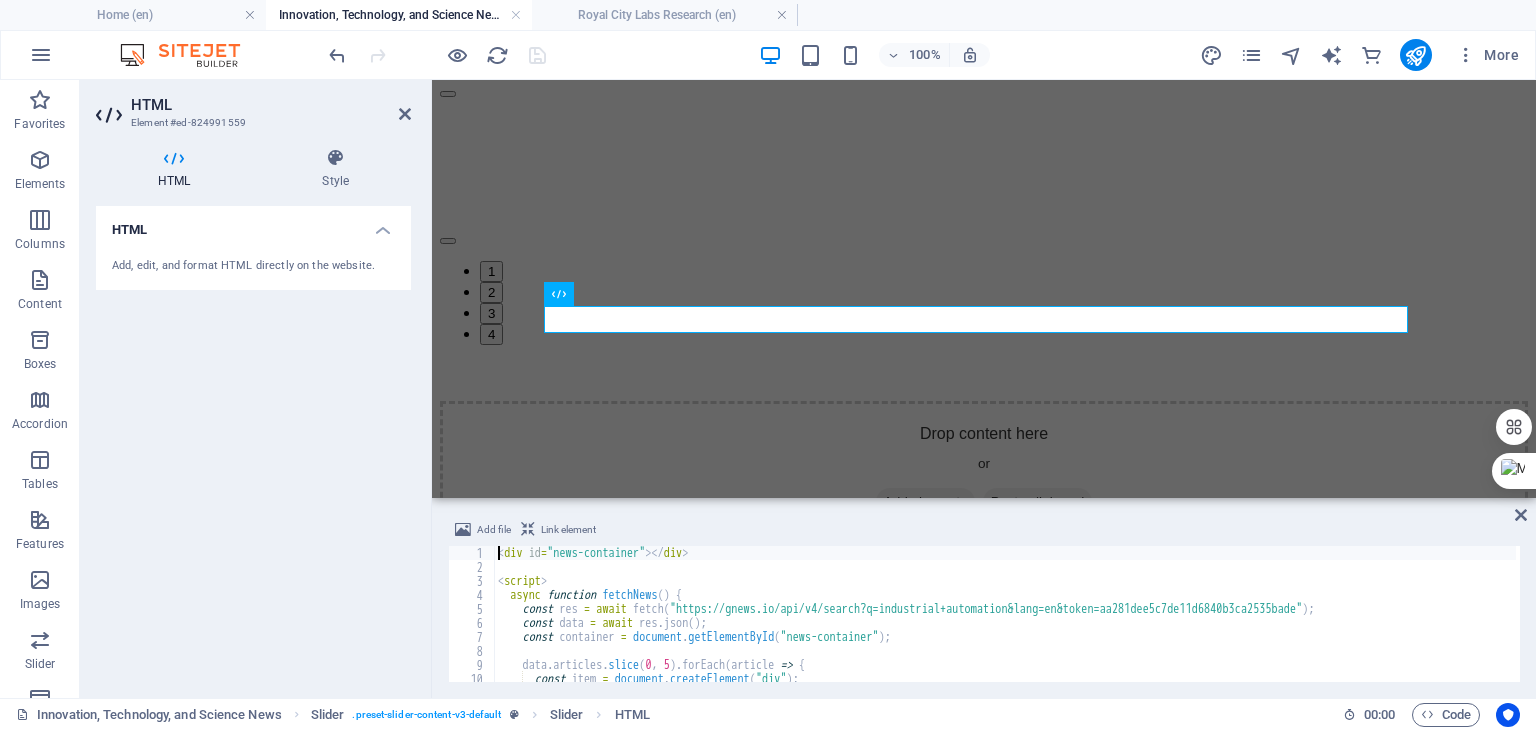 scroll, scrollTop: 1288, scrollLeft: 0, axis: vertical 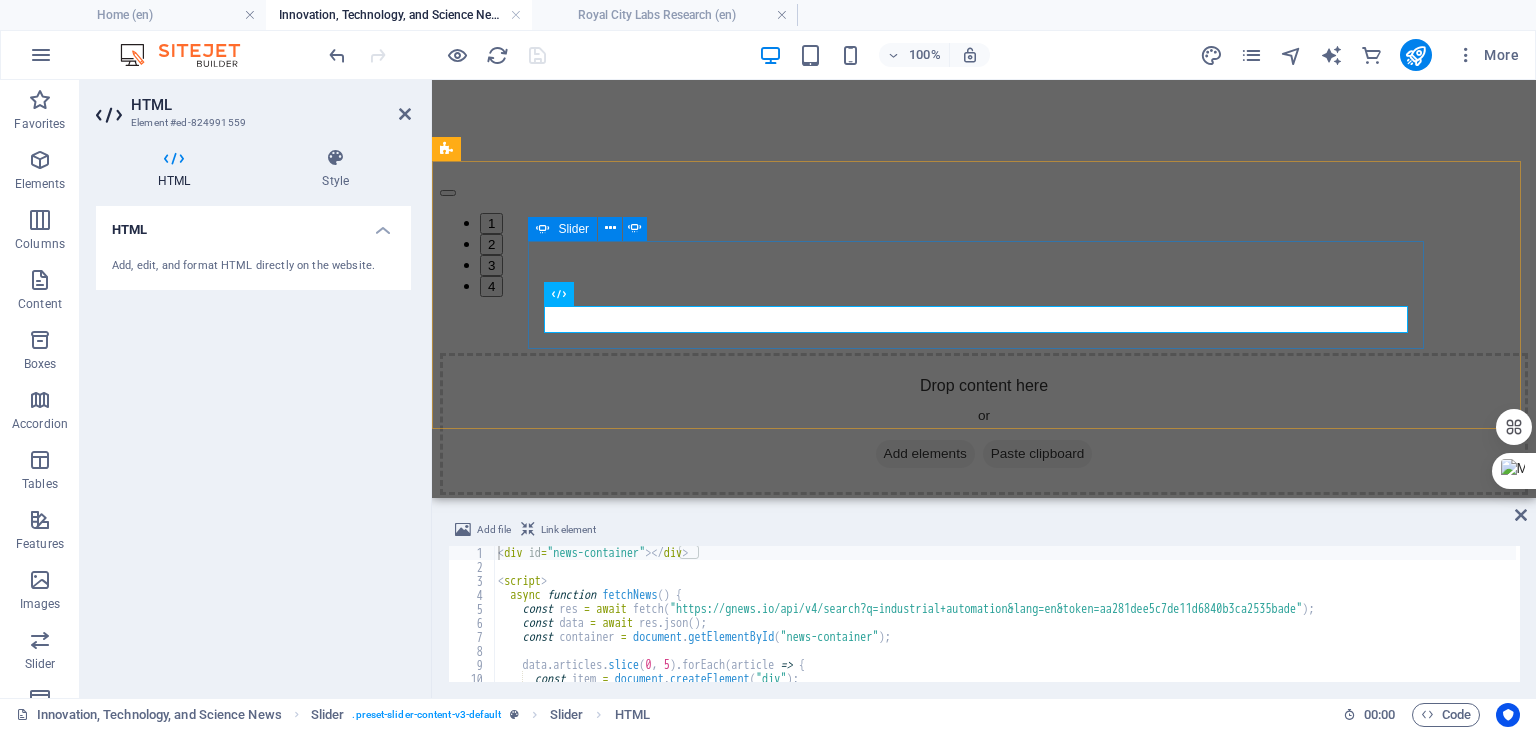click on "2" at bounding box center (491, 244) 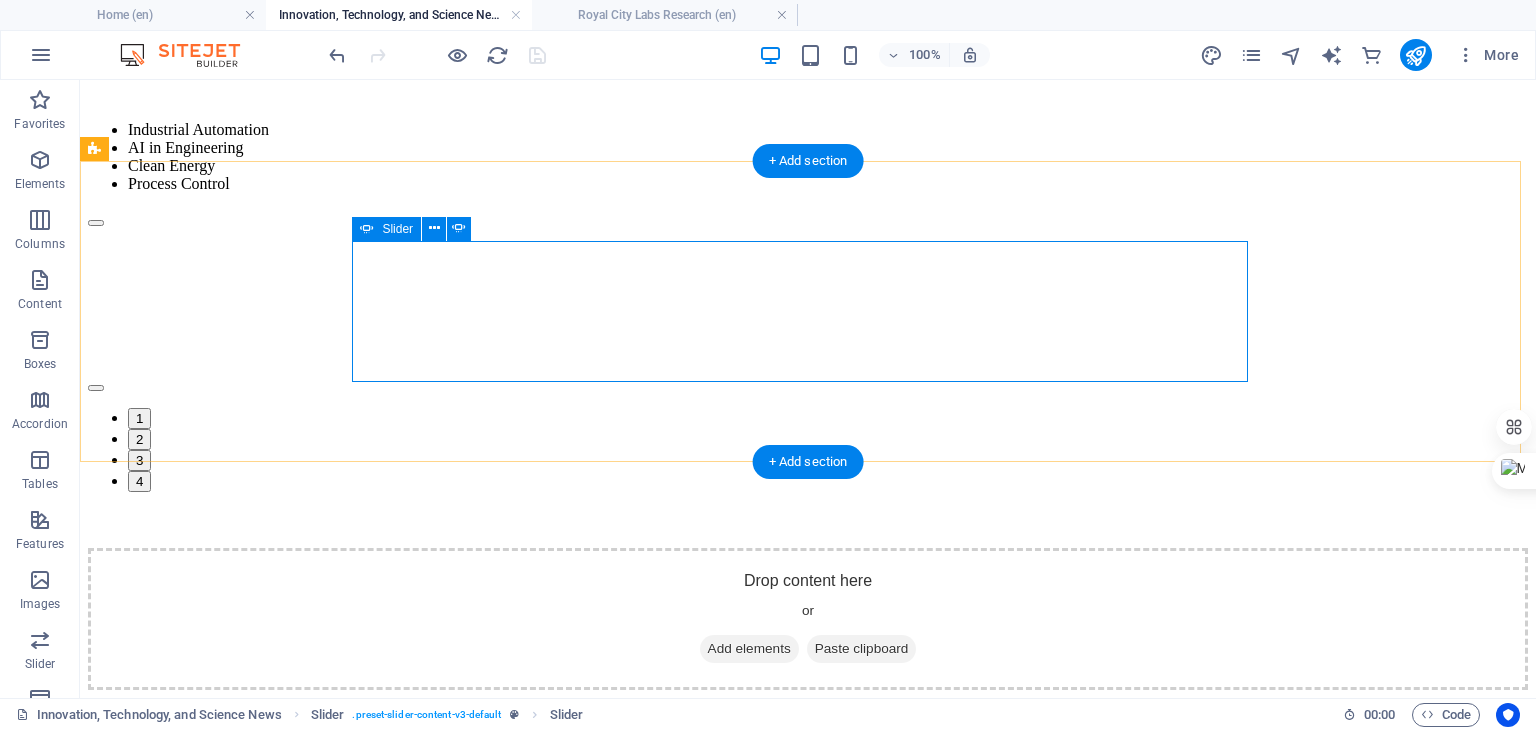 scroll, scrollTop: 1240, scrollLeft: 0, axis: vertical 